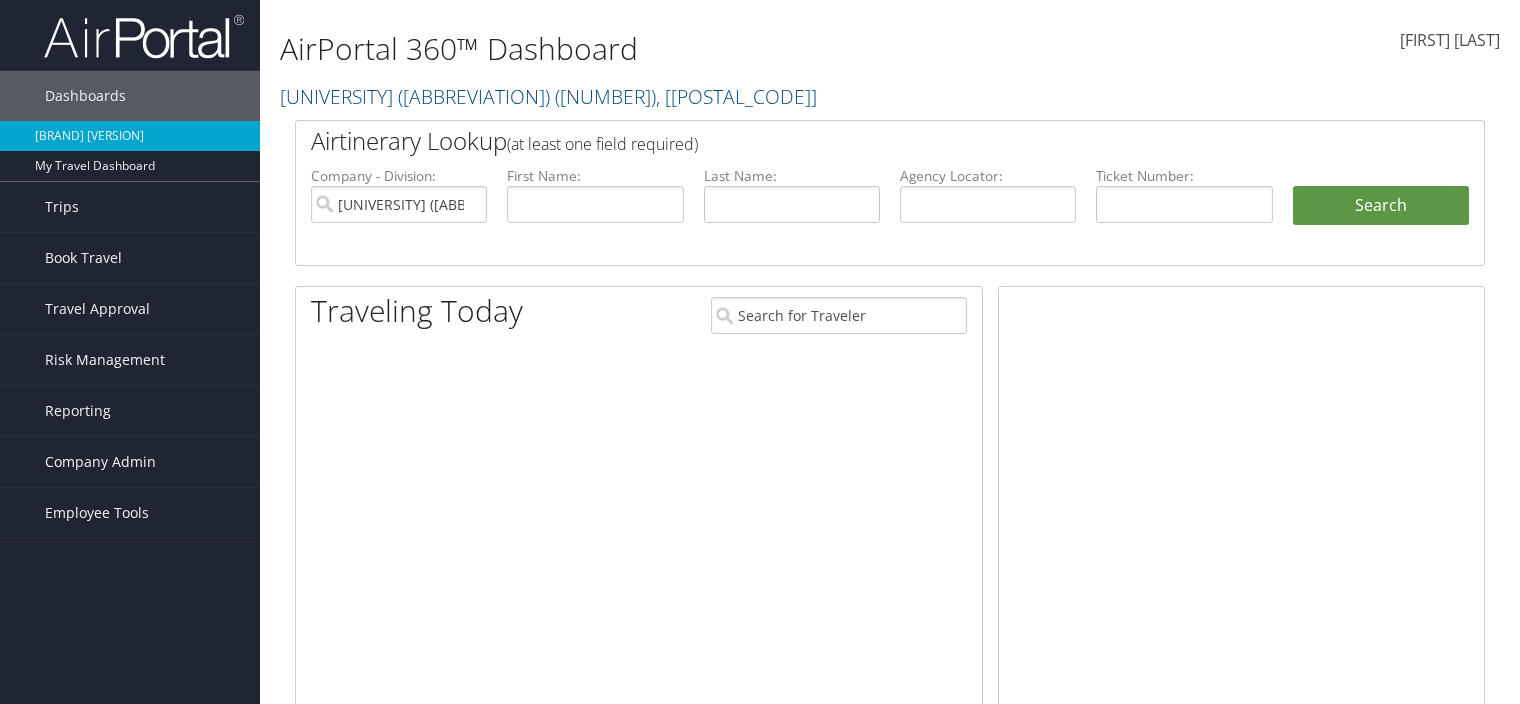 scroll, scrollTop: 0, scrollLeft: 0, axis: both 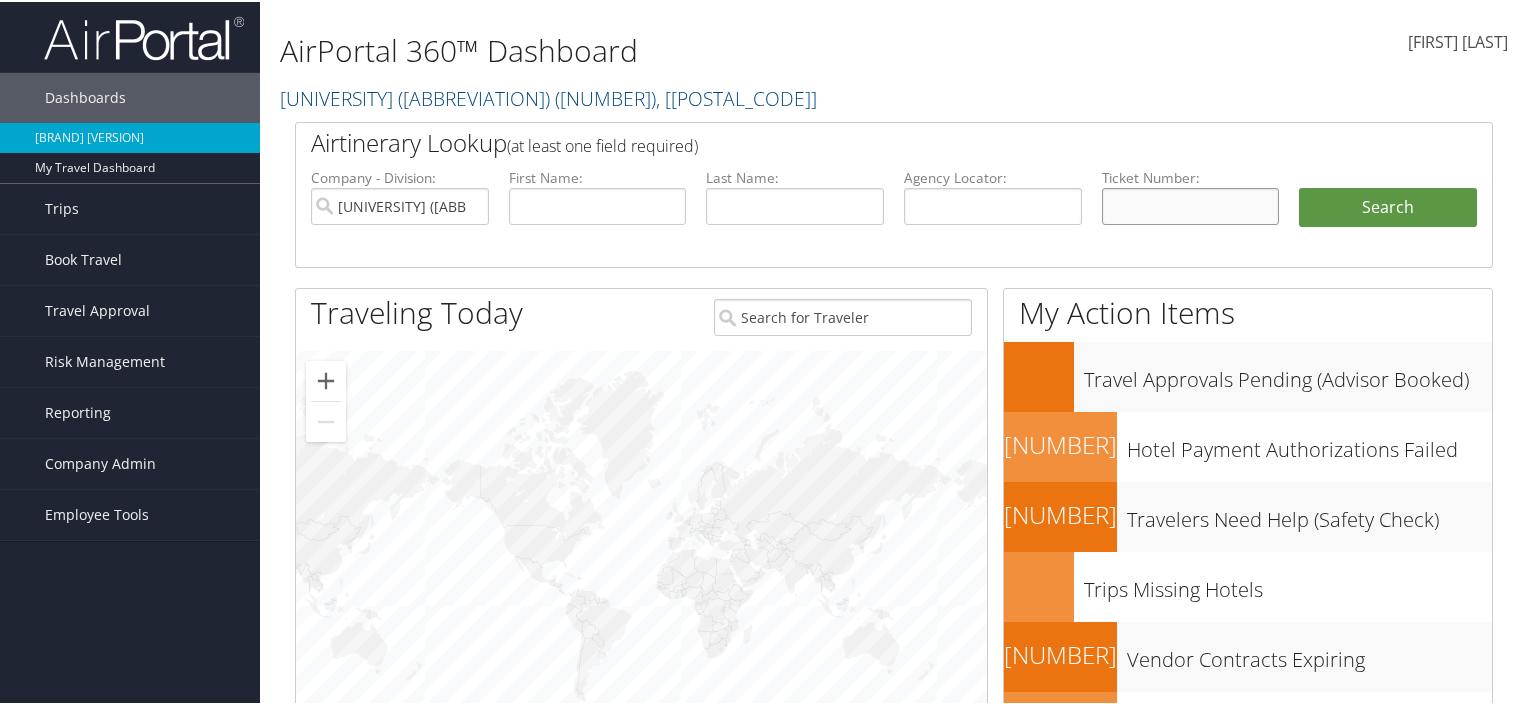click at bounding box center [1191, 204] 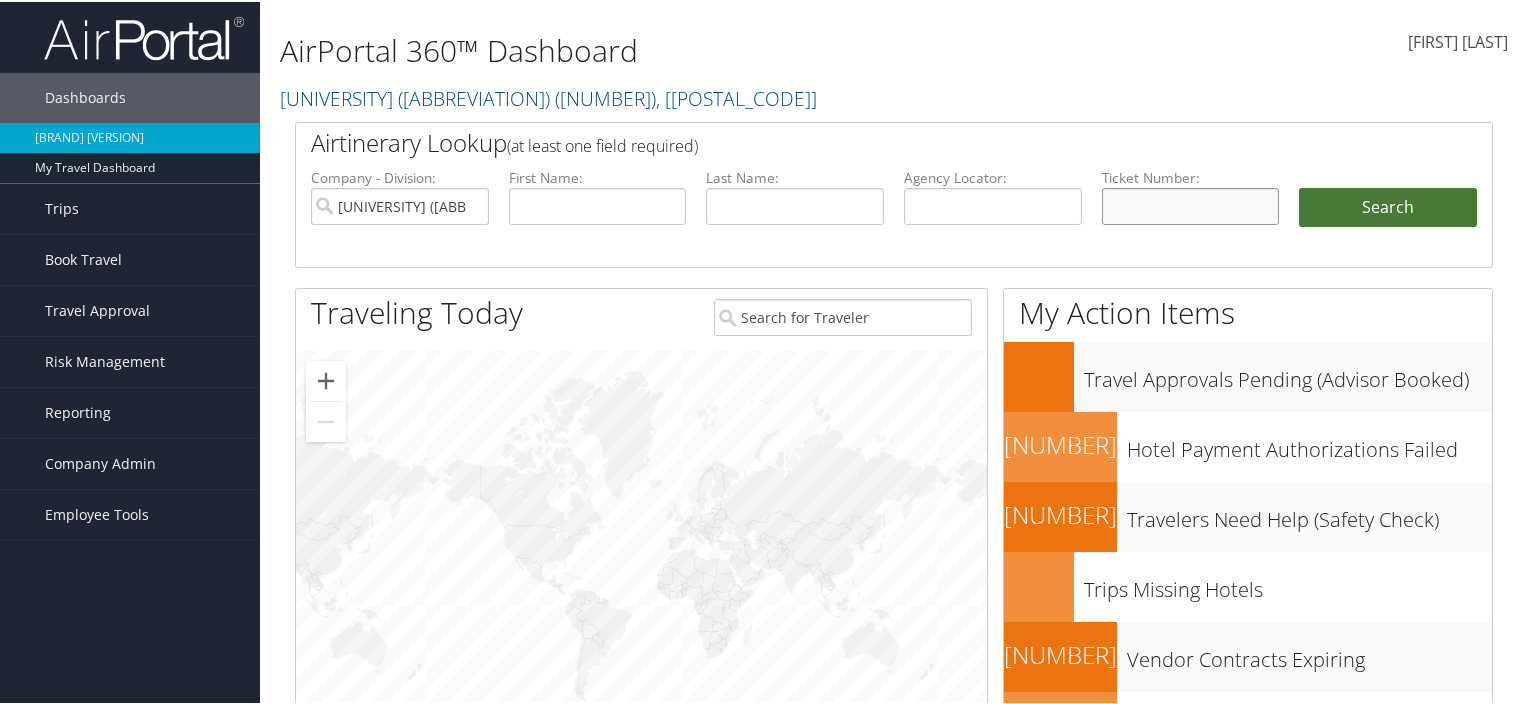 paste on "[NUMBER]" 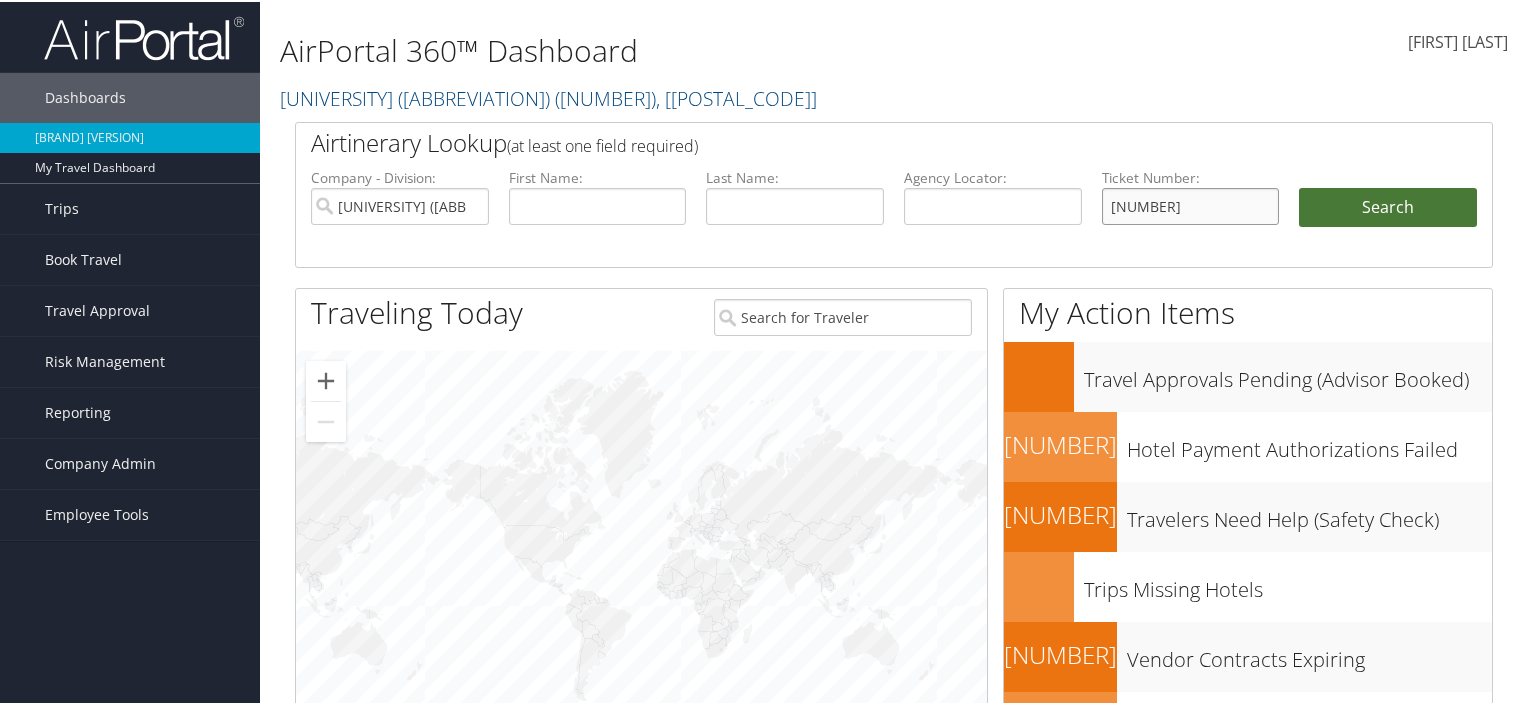 type on "[NUMBER]" 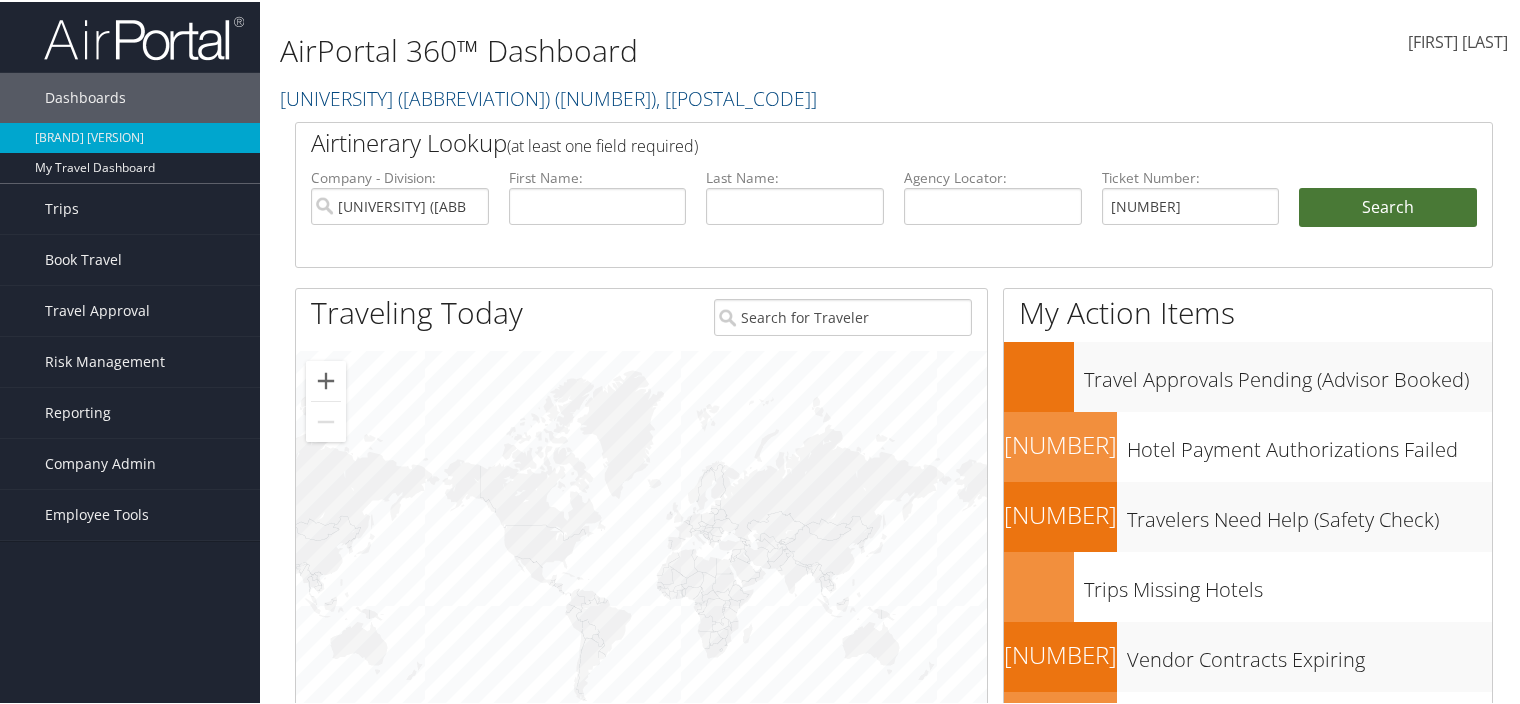 click on "Search" at bounding box center [1388, 206] 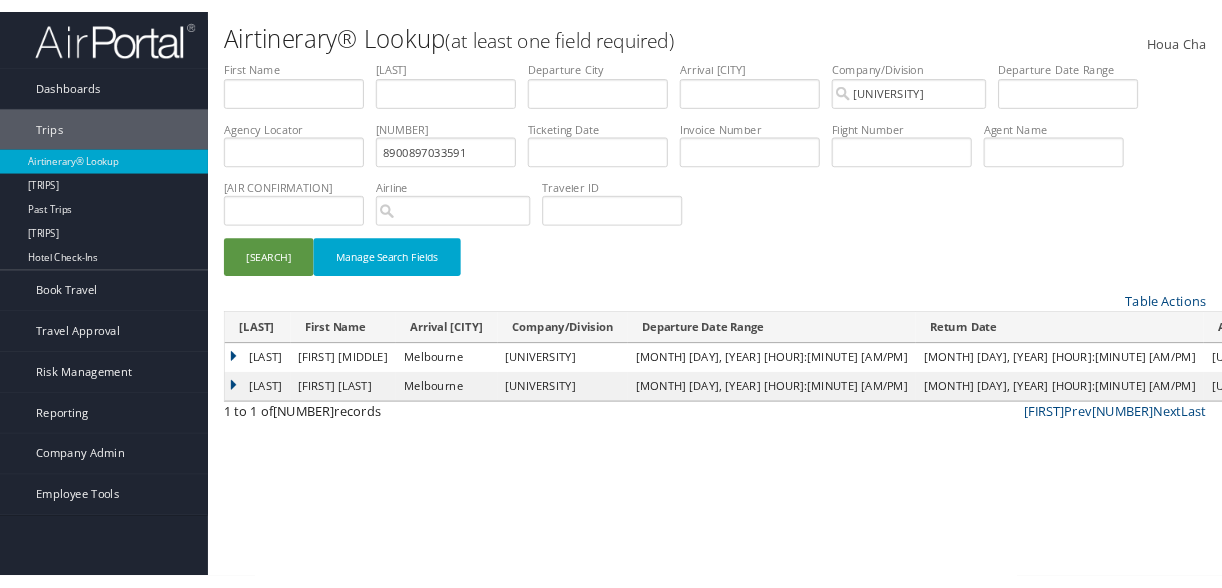 scroll, scrollTop: 0, scrollLeft: 0, axis: both 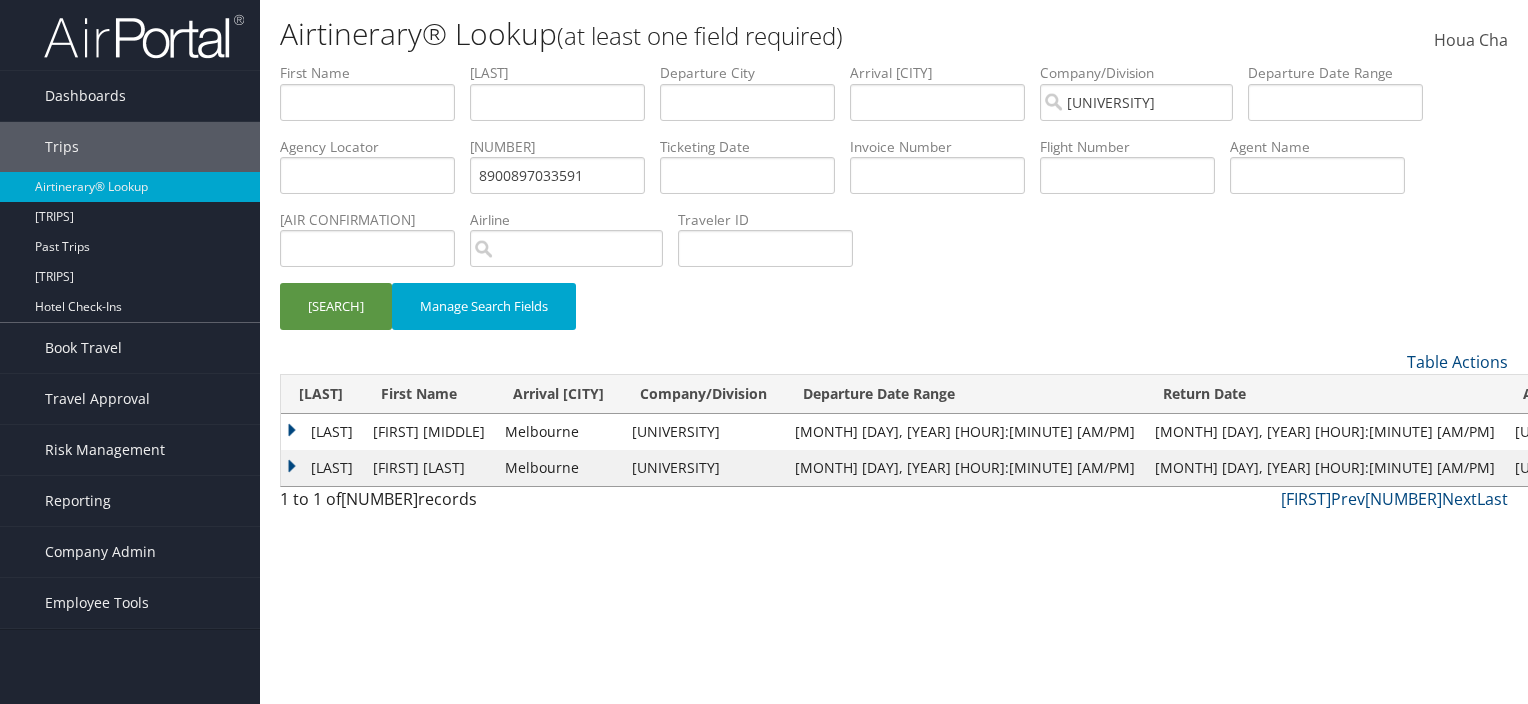 click on "[LAST]" at bounding box center (322, 432) 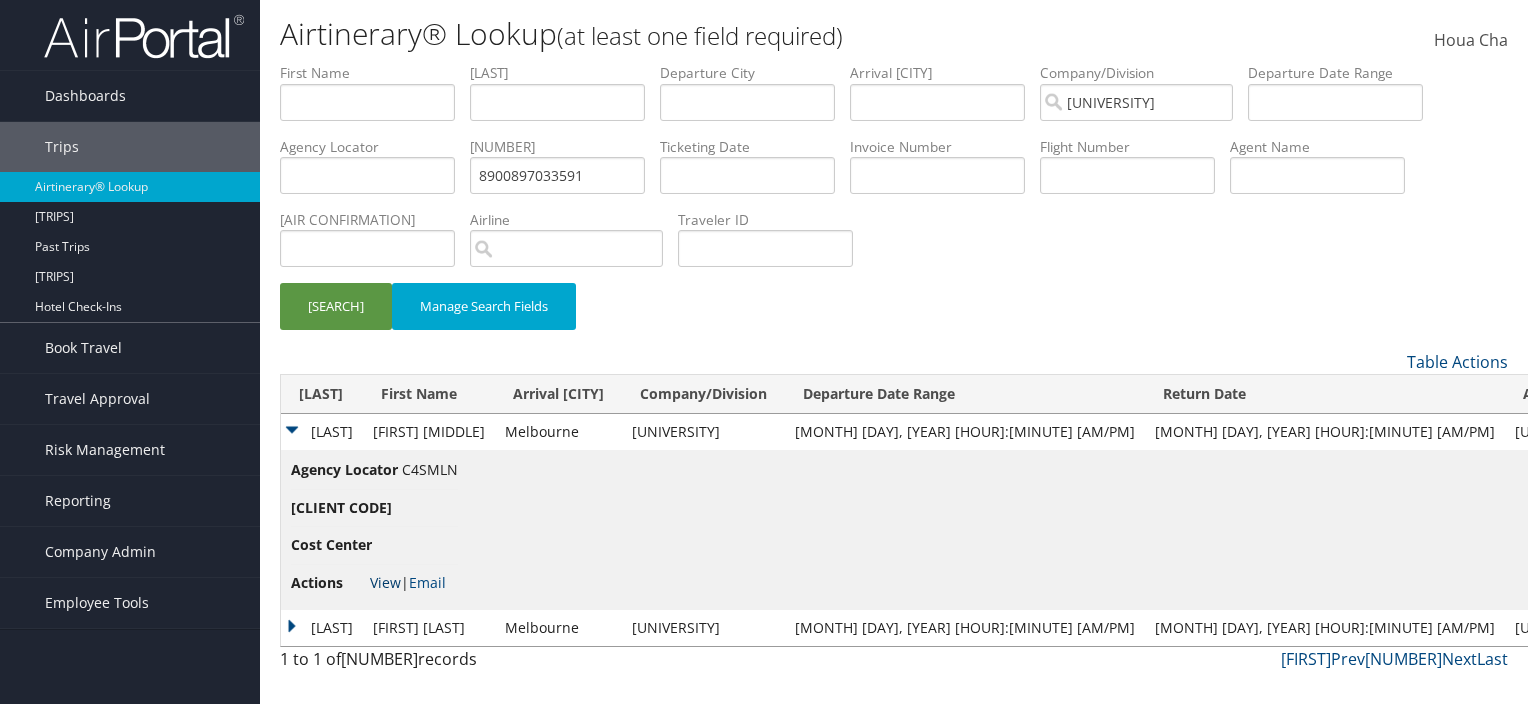 click on "View" at bounding box center [385, 582] 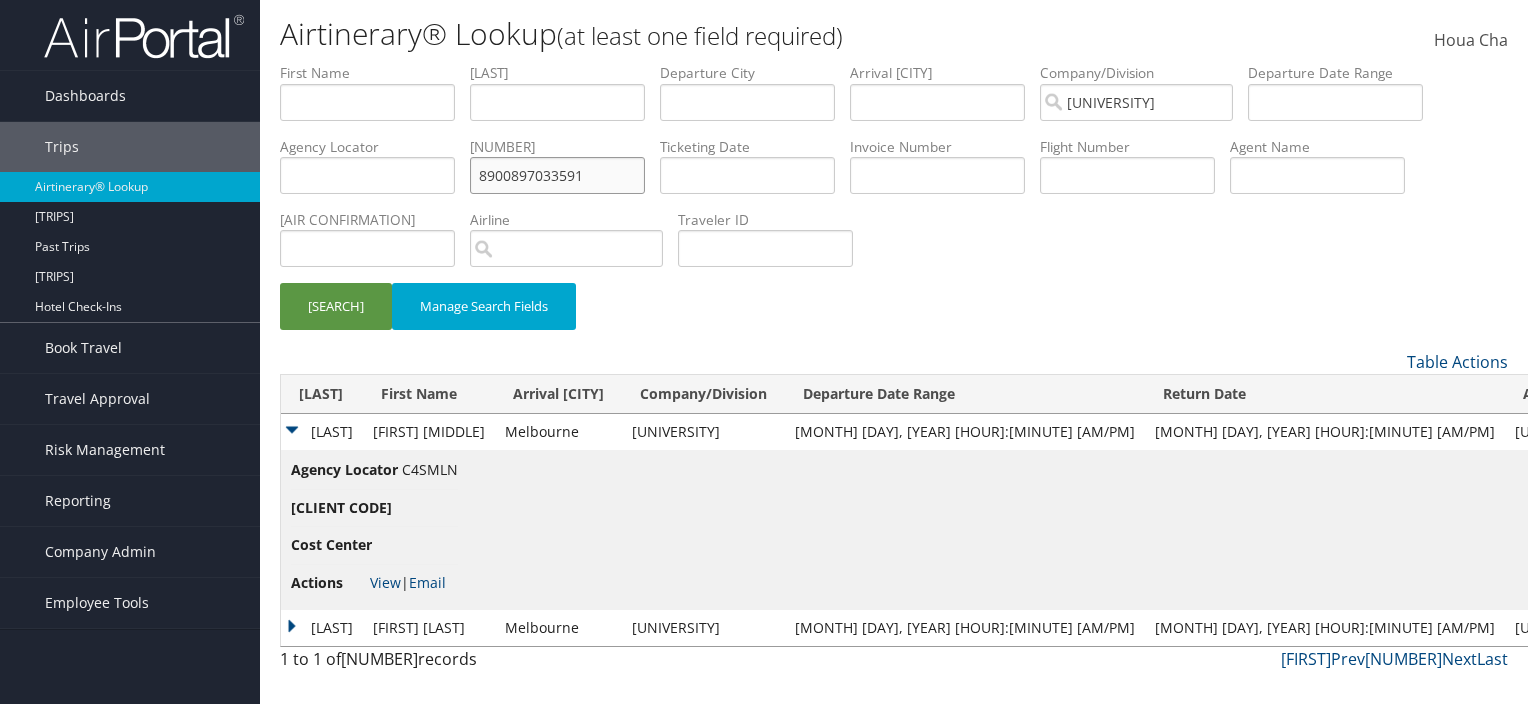 drag, startPoint x: 599, startPoint y: 177, endPoint x: 389, endPoint y: 176, distance: 210.00238 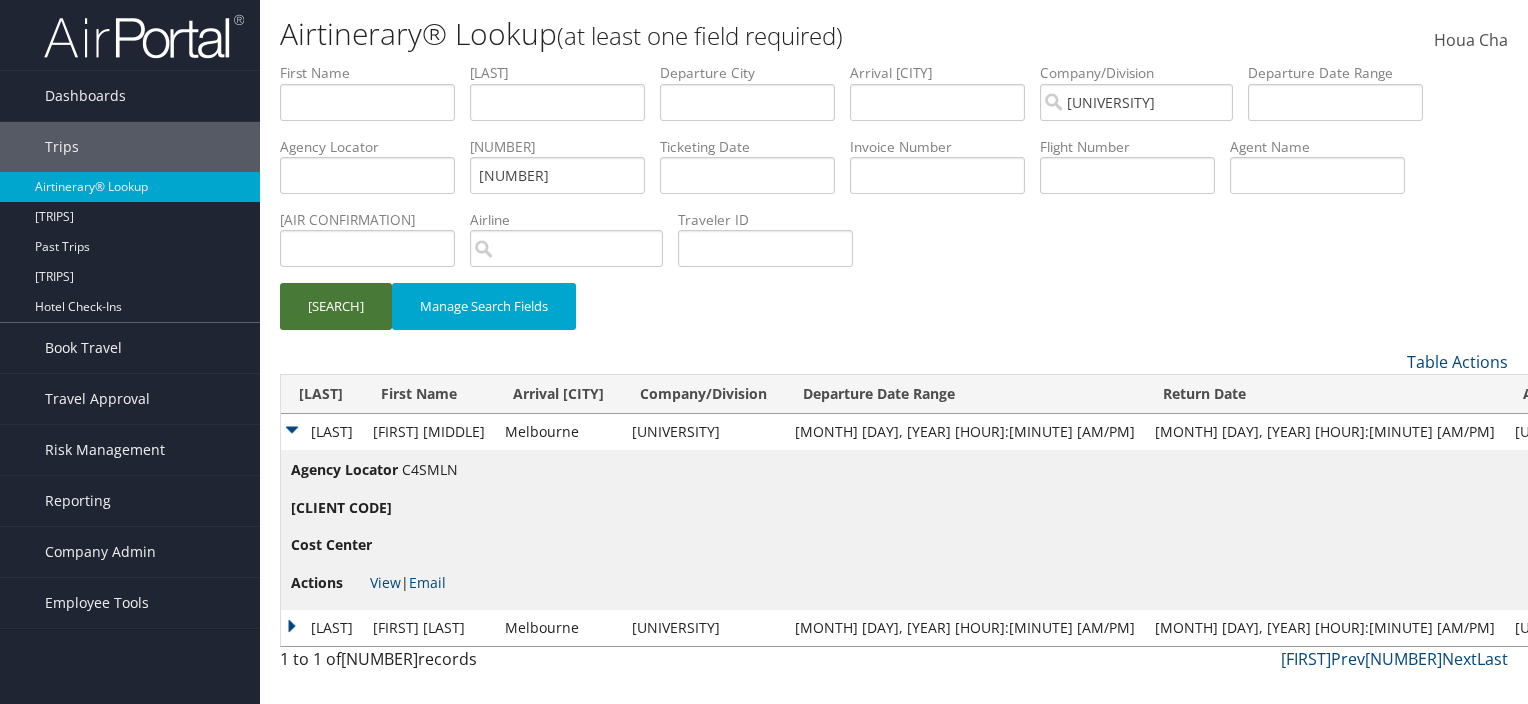 click on "[SEARCH]" at bounding box center (336, 306) 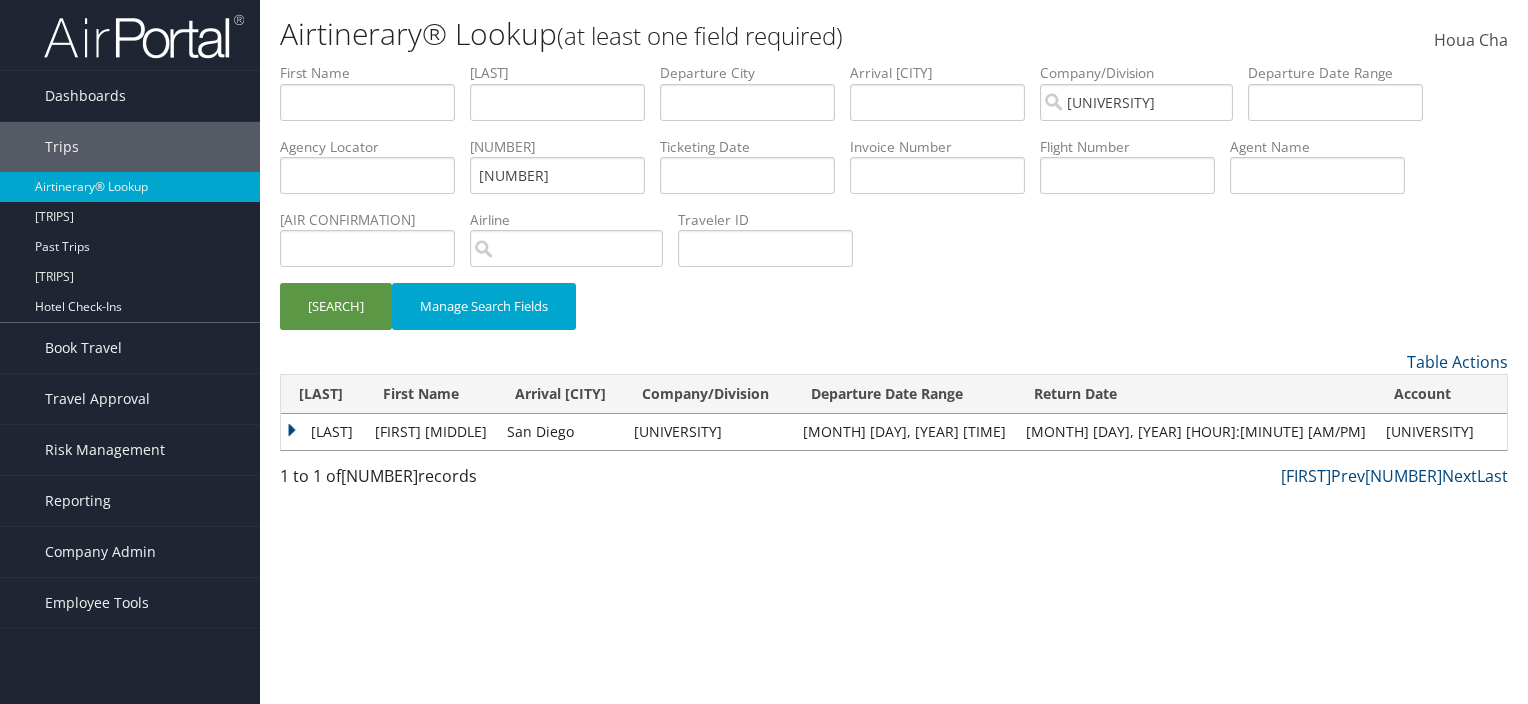 click on "[LAST]" at bounding box center (323, 432) 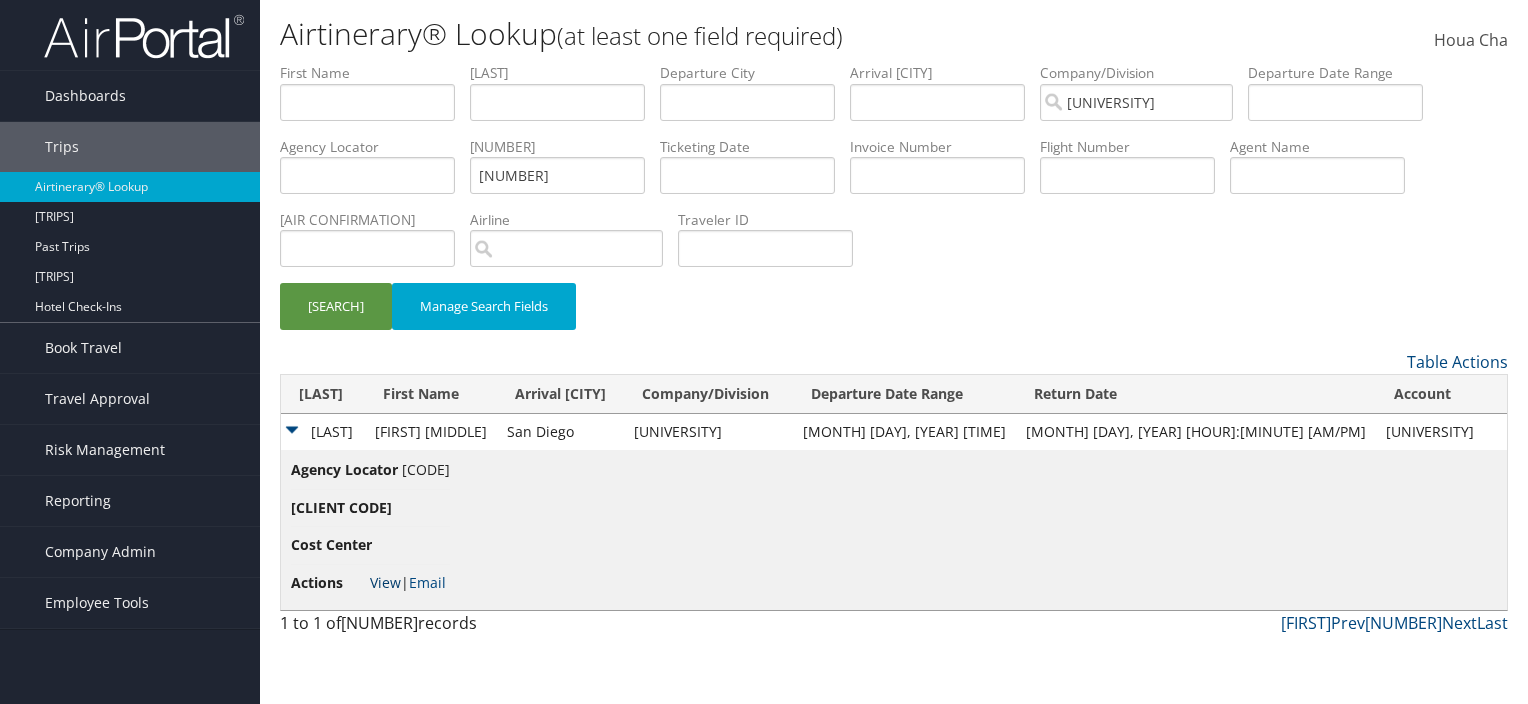 click on "View" at bounding box center [385, 582] 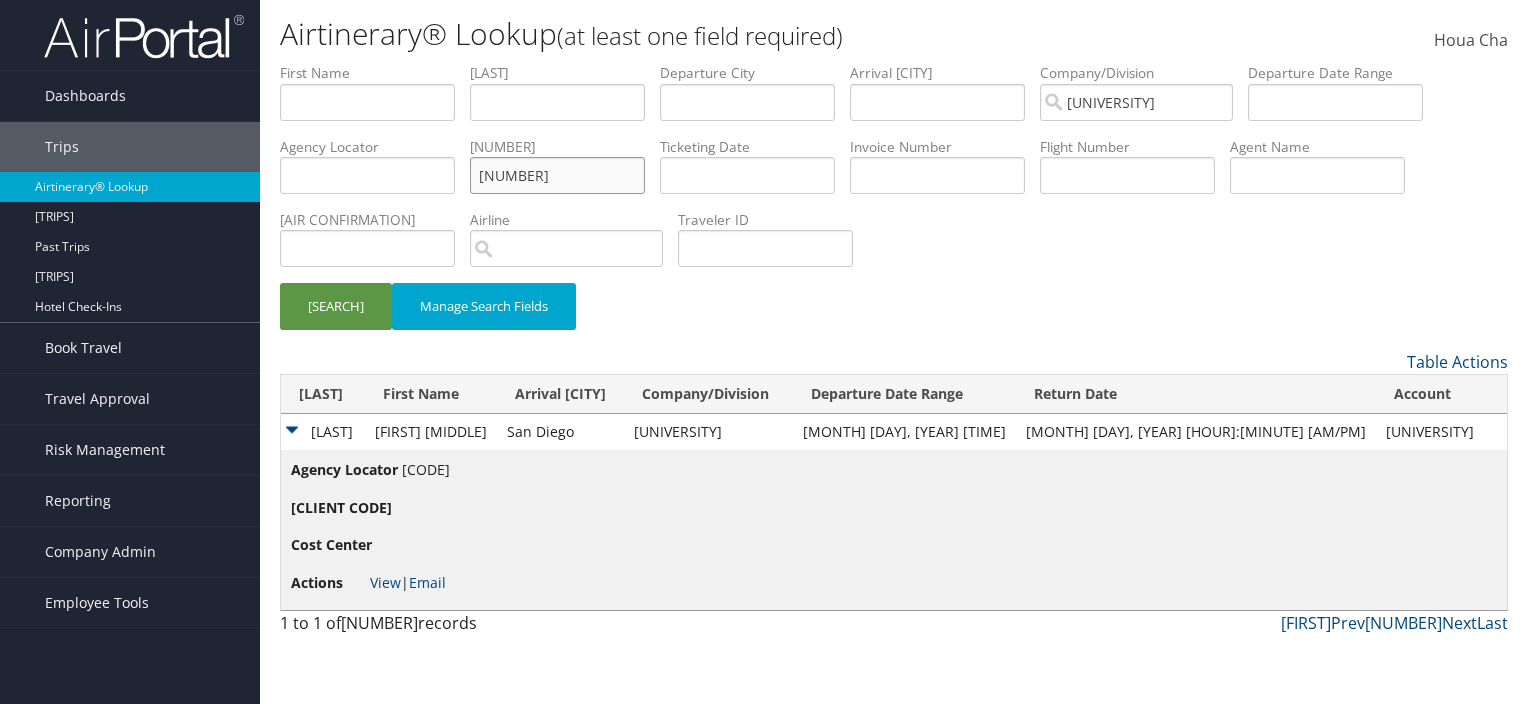 drag, startPoint x: 594, startPoint y: 174, endPoint x: 401, endPoint y: 176, distance: 193.01036 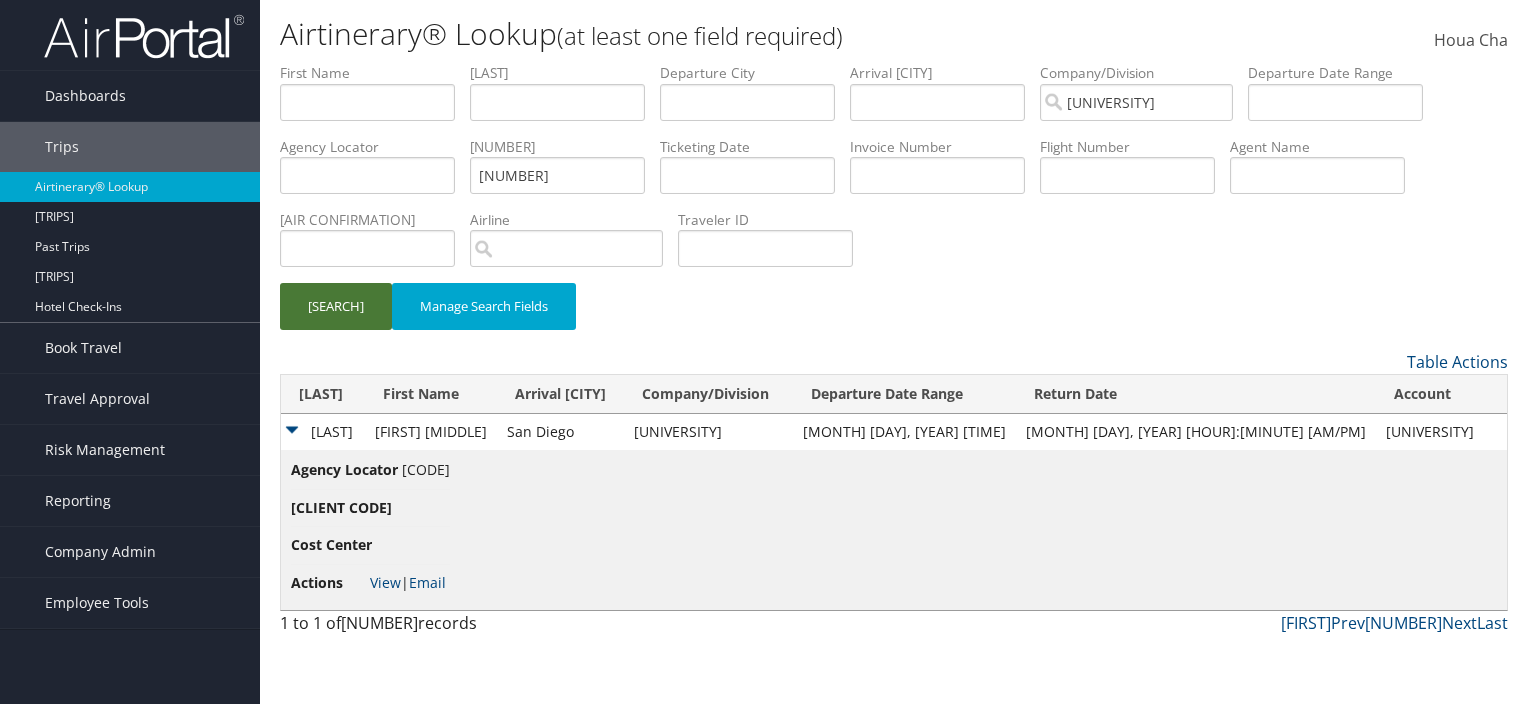click on "[SEARCH]" at bounding box center [336, 306] 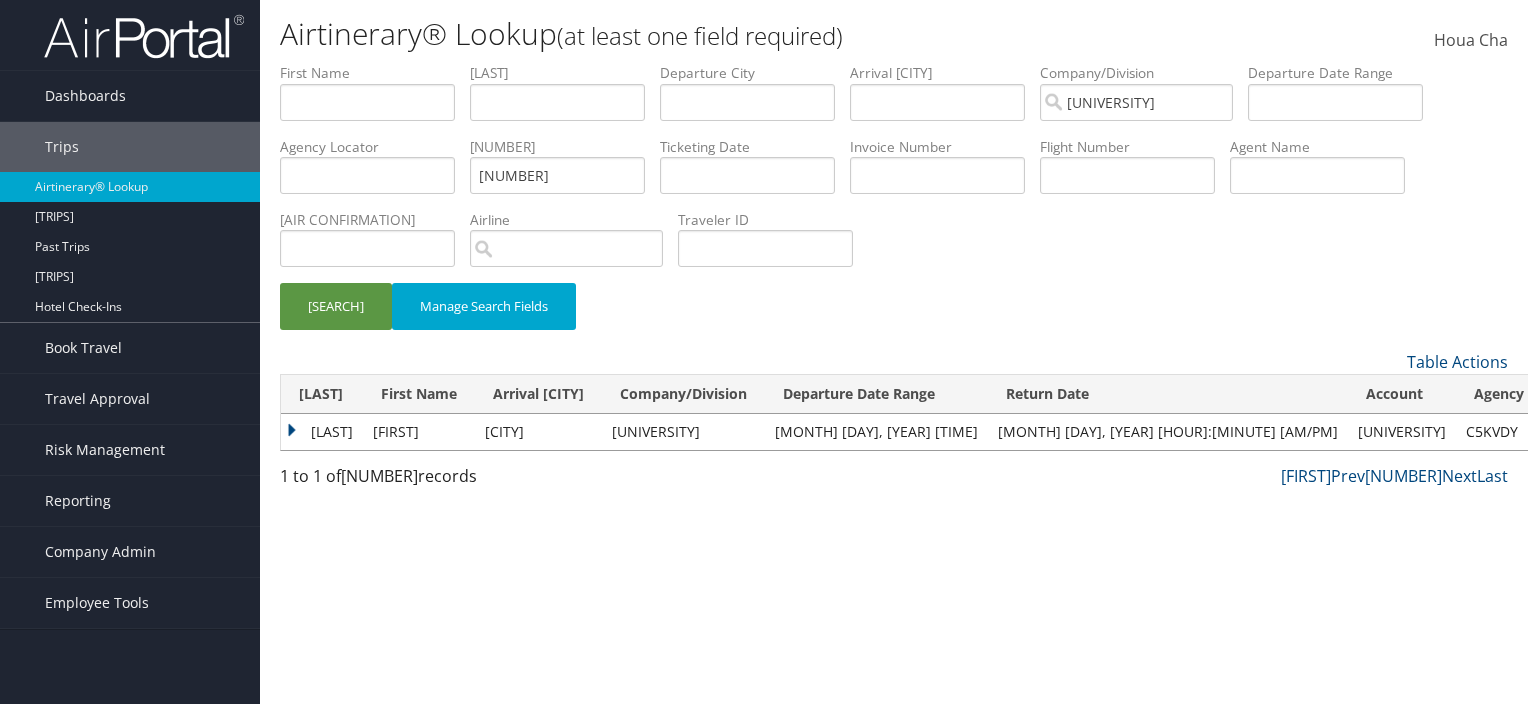 click on "[LAST]" at bounding box center [322, 432] 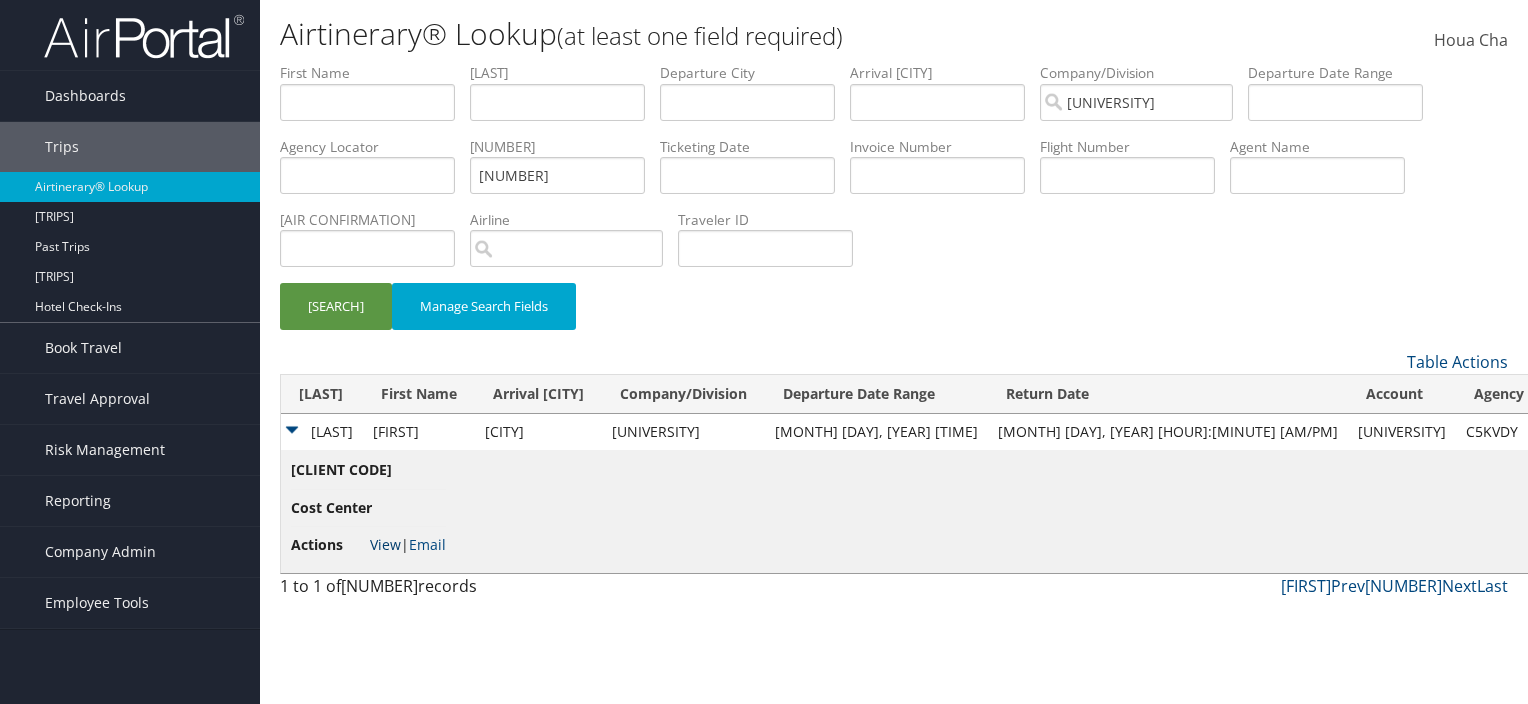 click on "View" at bounding box center (385, 544) 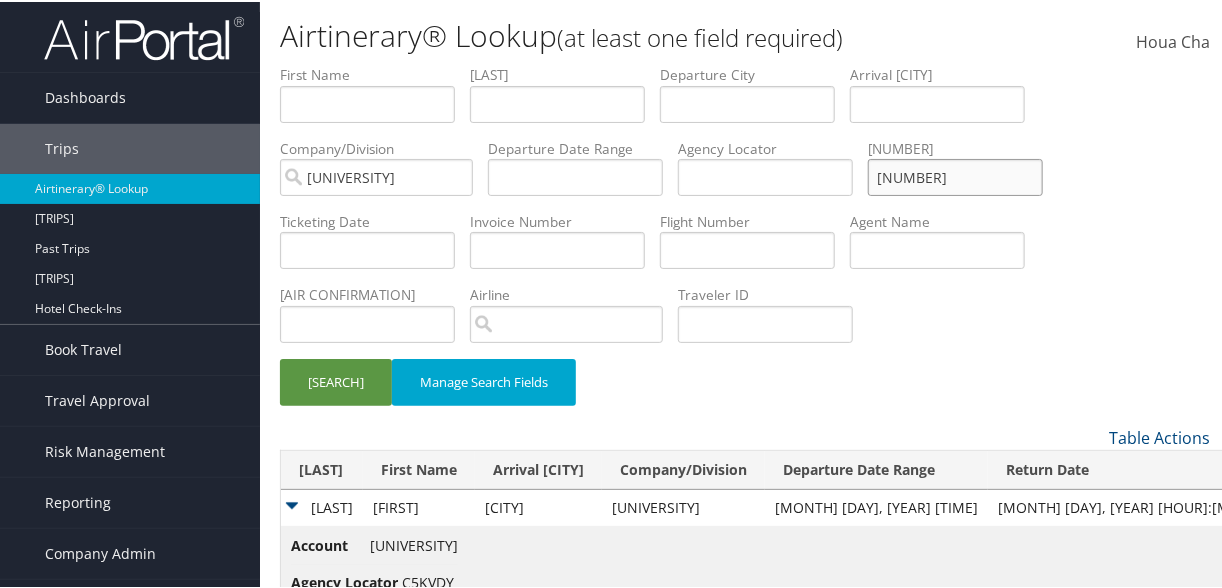 drag, startPoint x: 969, startPoint y: 180, endPoint x: 759, endPoint y: 157, distance: 211.25577 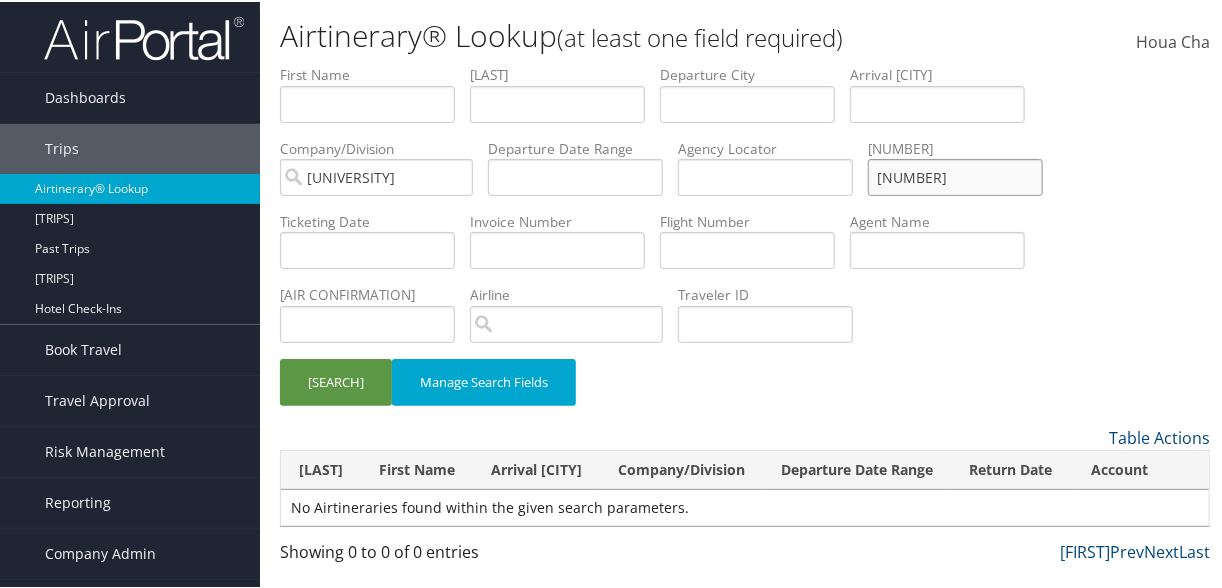 drag, startPoint x: 1020, startPoint y: 171, endPoint x: 663, endPoint y: 142, distance: 358.17593 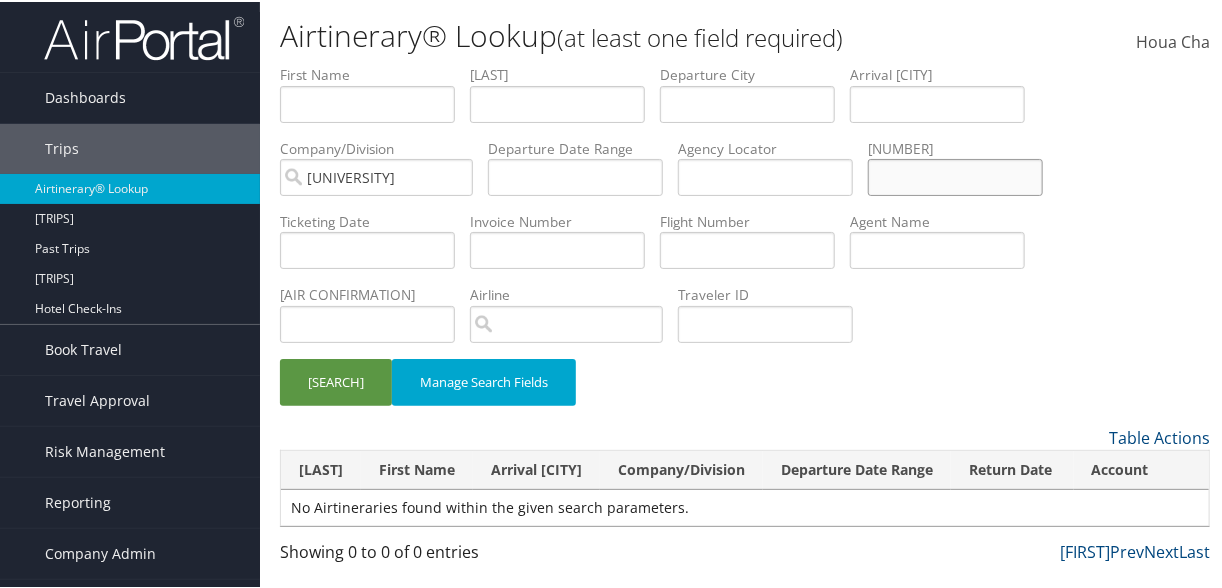 type 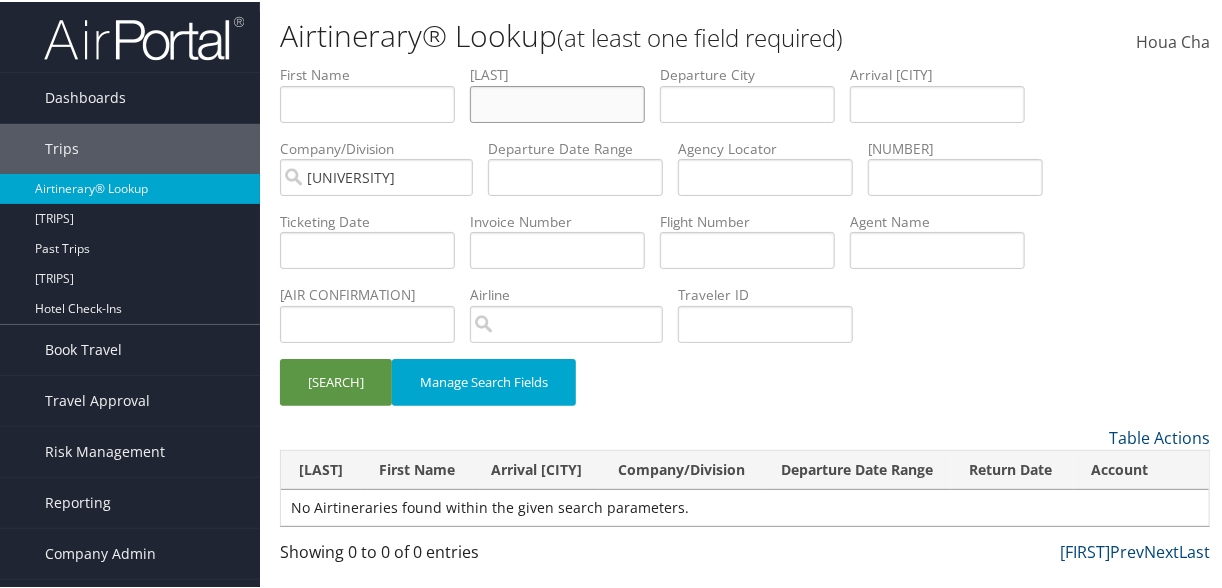 click at bounding box center [367, 102] 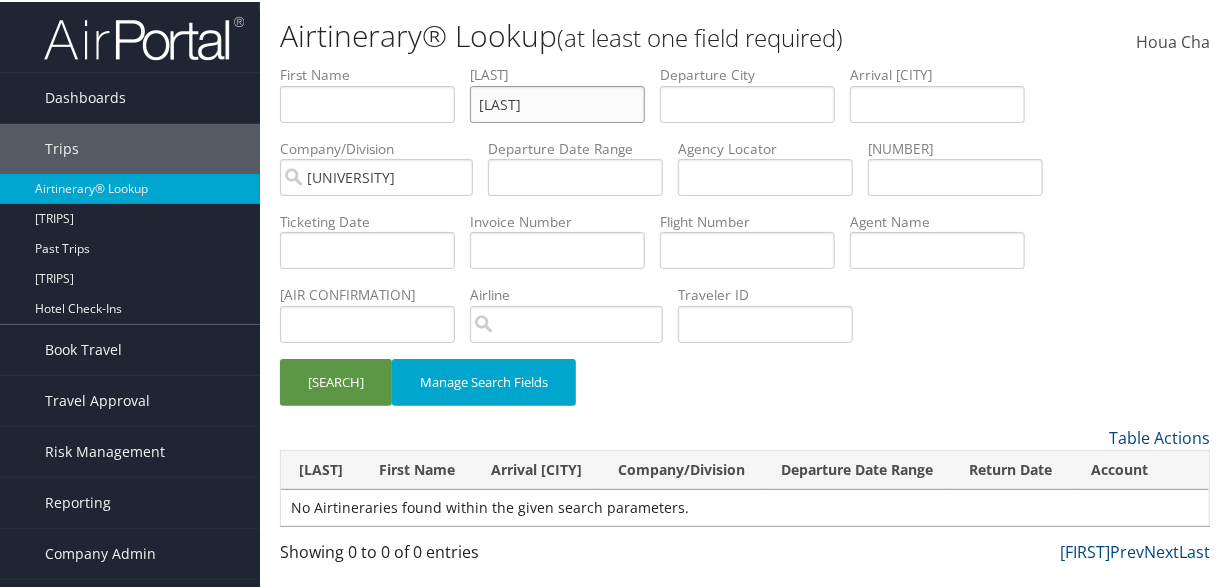 type on "fecci" 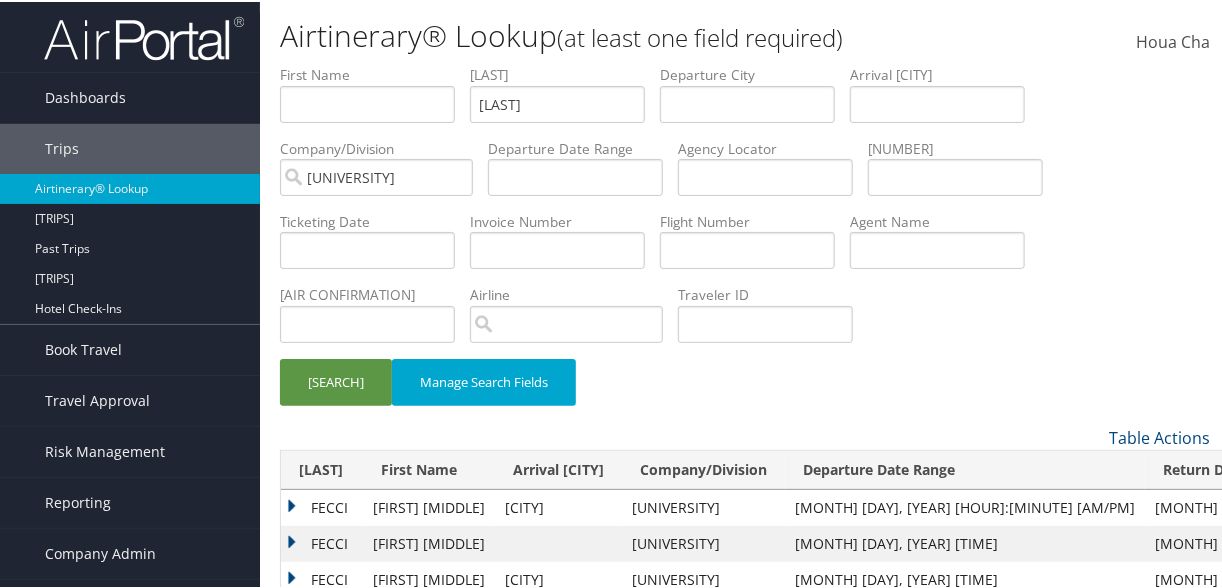 click on "FECCI" at bounding box center [322, 506] 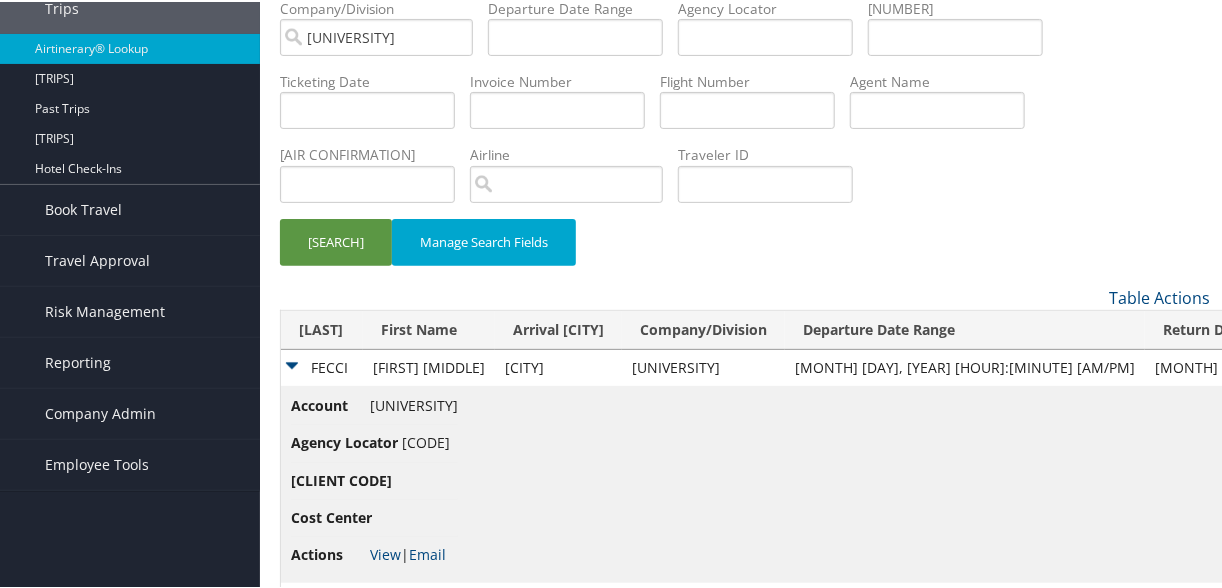 scroll, scrollTop: 310, scrollLeft: 0, axis: vertical 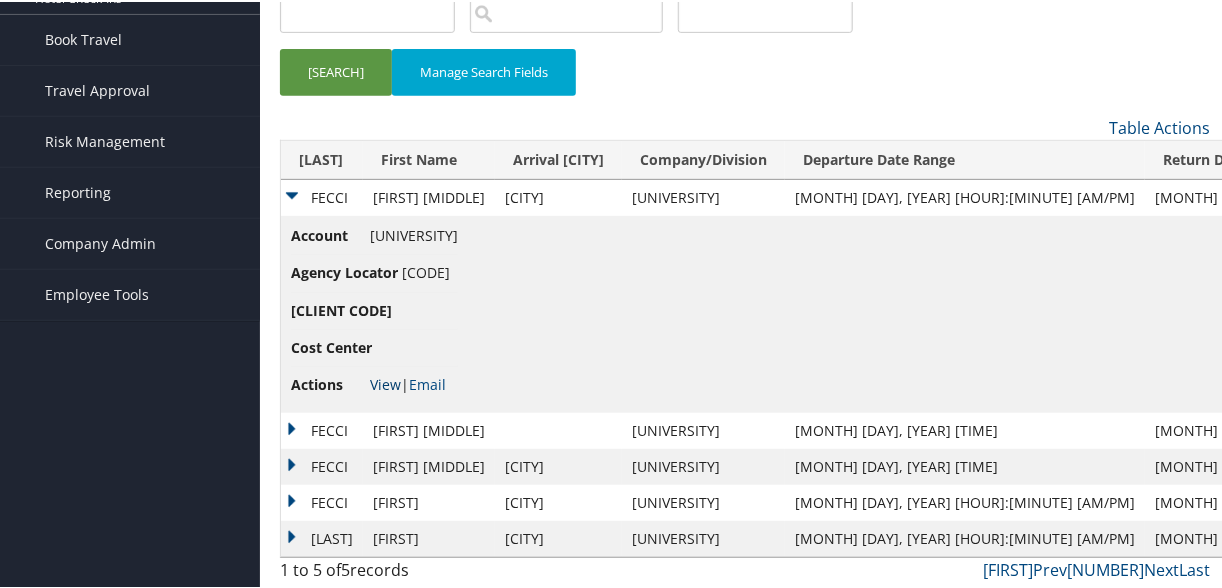 click on "View" at bounding box center (385, 382) 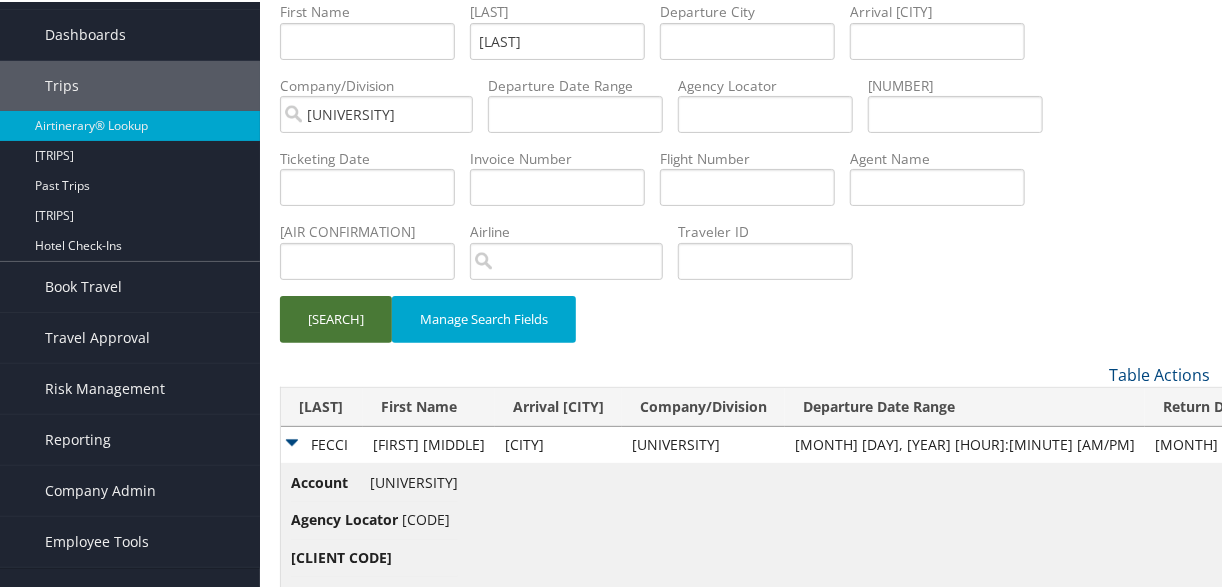 scroll, scrollTop: 0, scrollLeft: 0, axis: both 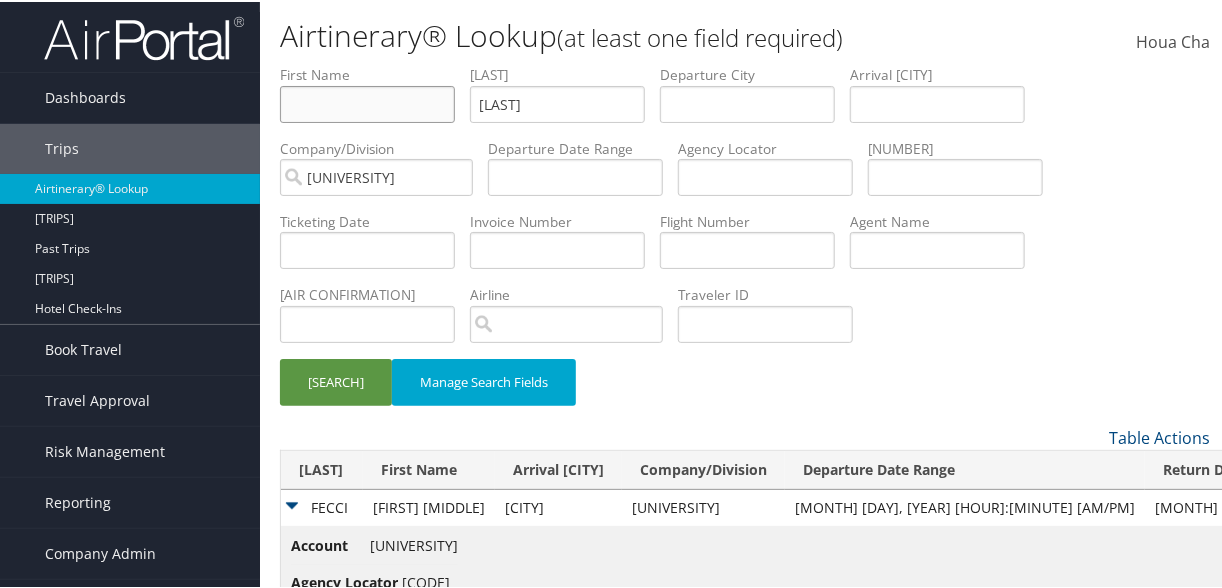 click at bounding box center (367, 102) 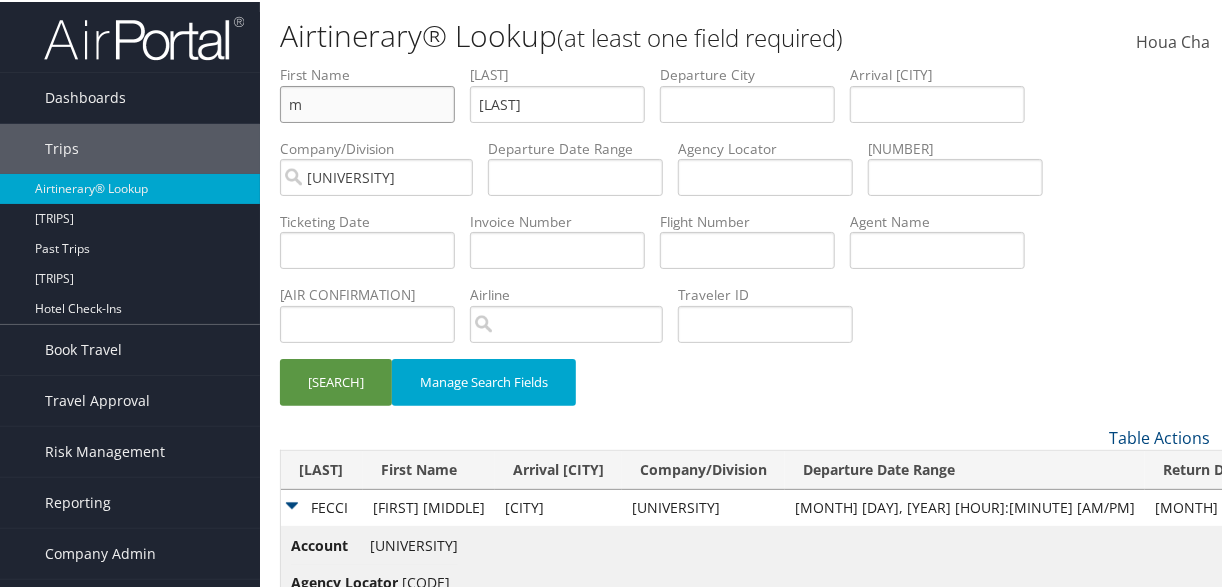 type on "m" 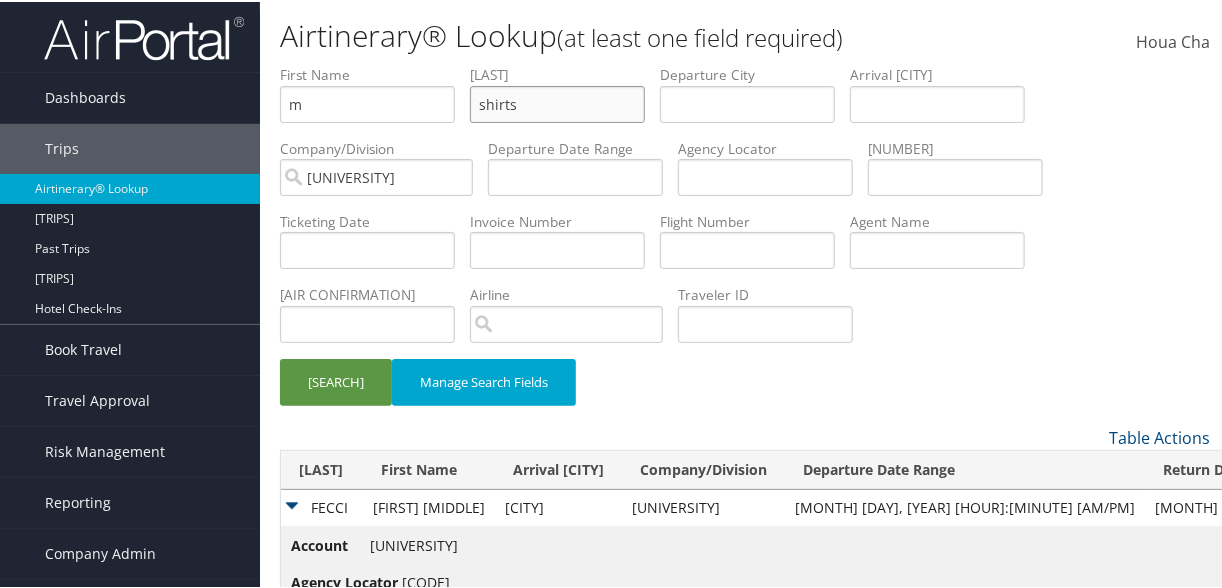 type on "shirts" 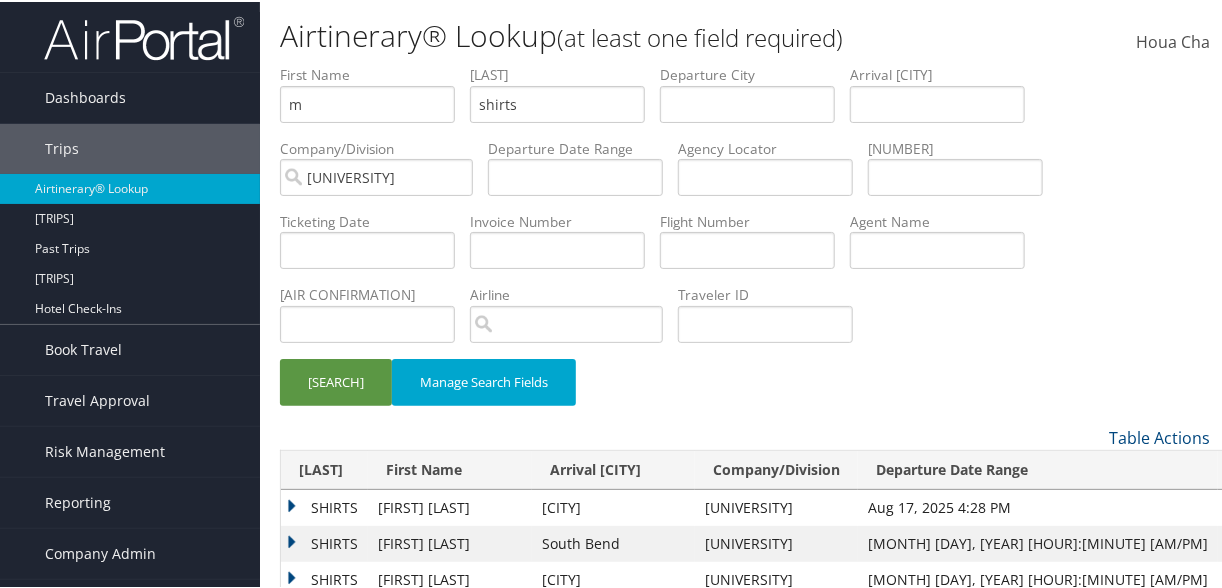 click on "SHIRTS" at bounding box center [324, 506] 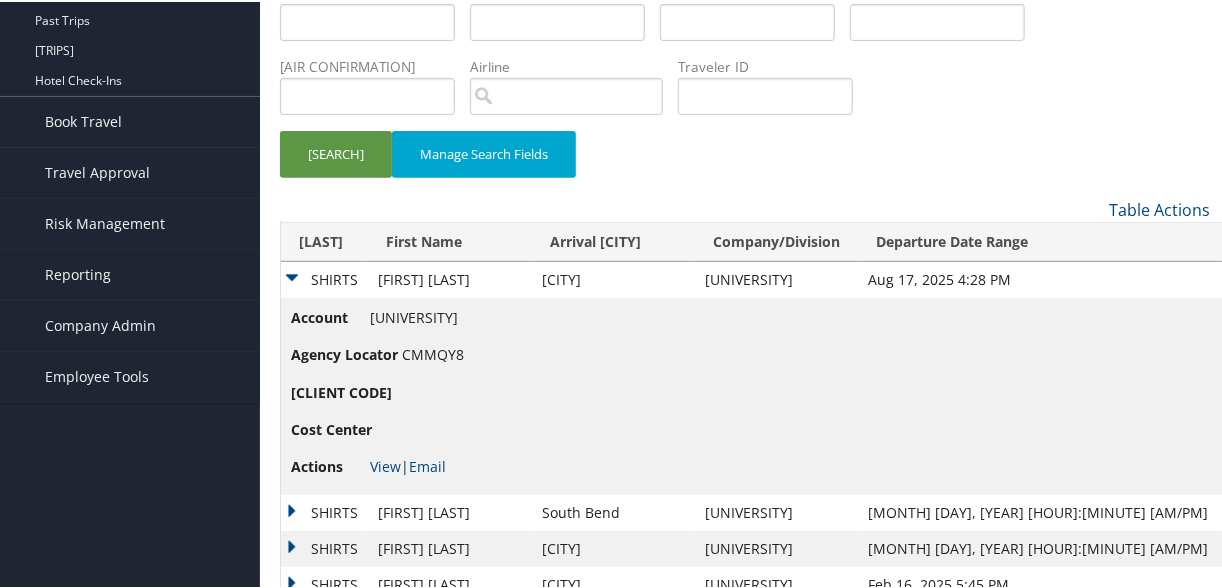 scroll, scrollTop: 400, scrollLeft: 0, axis: vertical 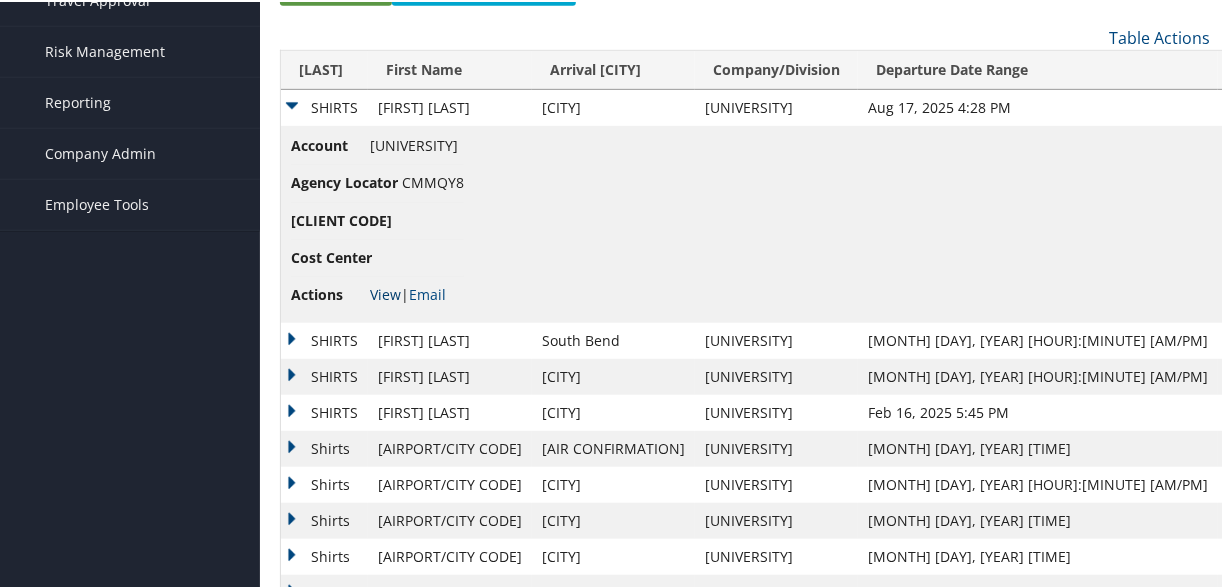 click on "View" at bounding box center [385, 292] 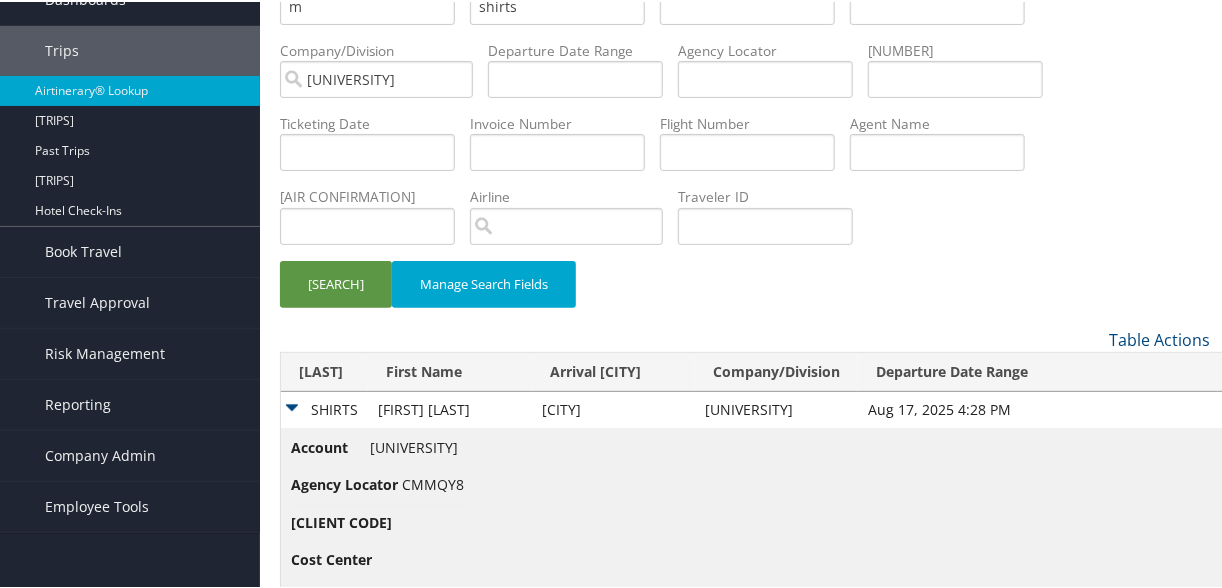 scroll, scrollTop: 0, scrollLeft: 0, axis: both 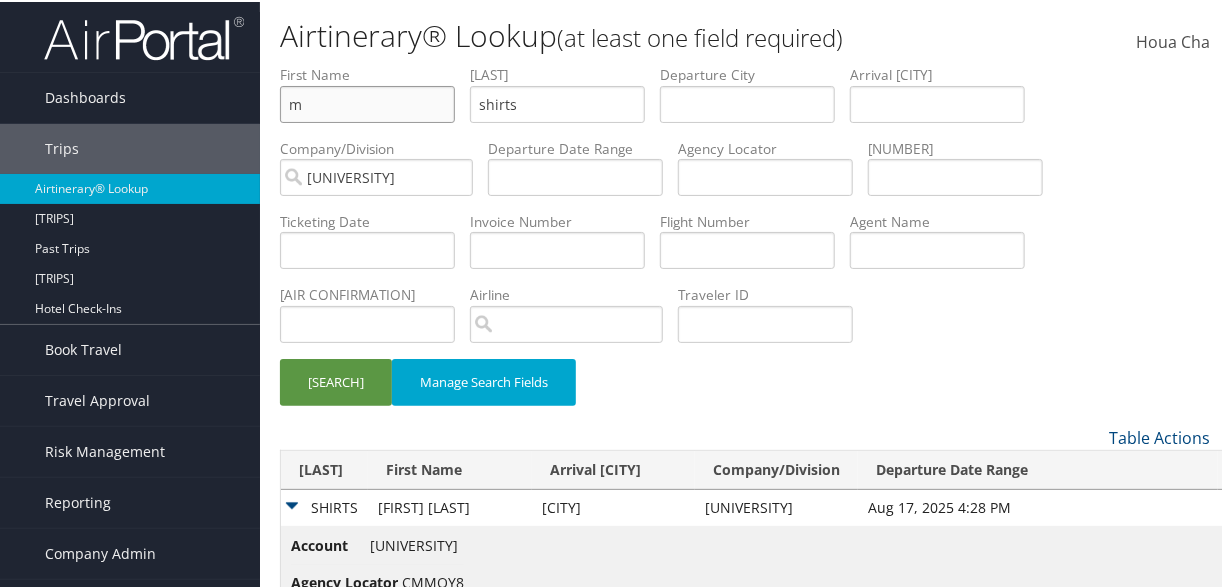drag, startPoint x: 294, startPoint y: 89, endPoint x: 38, endPoint y: 65, distance: 257.12253 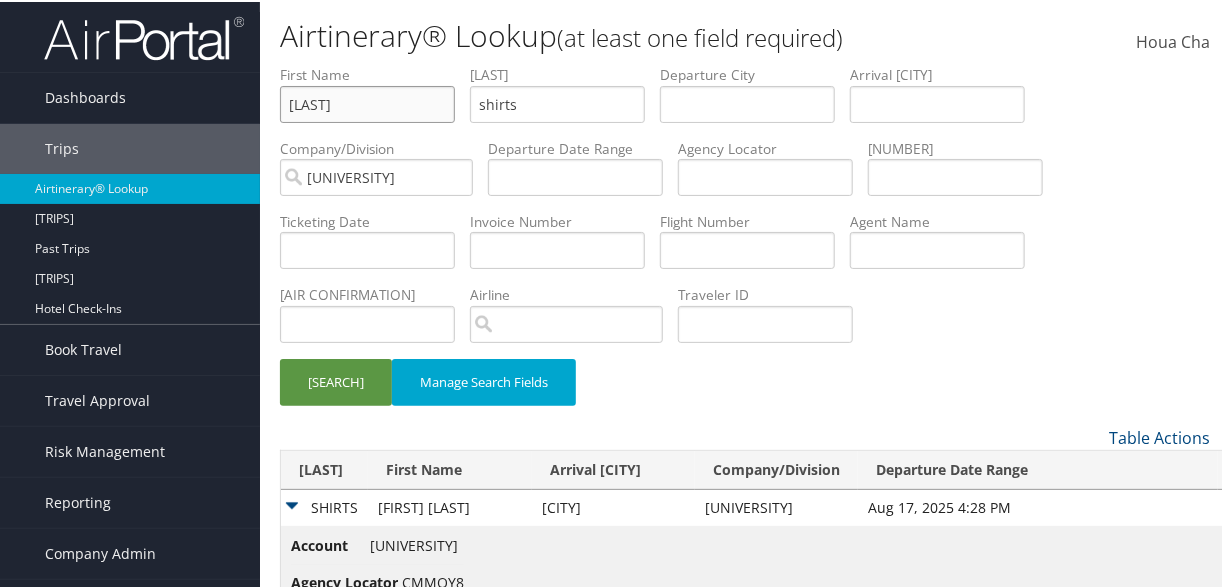 type on "nan" 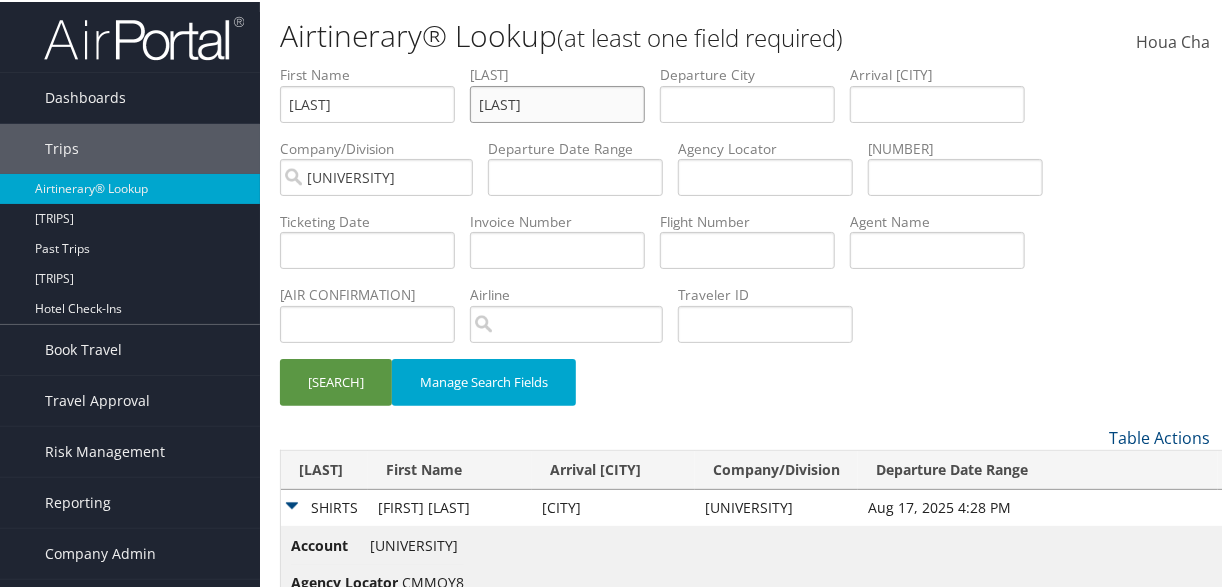 type on "stevens" 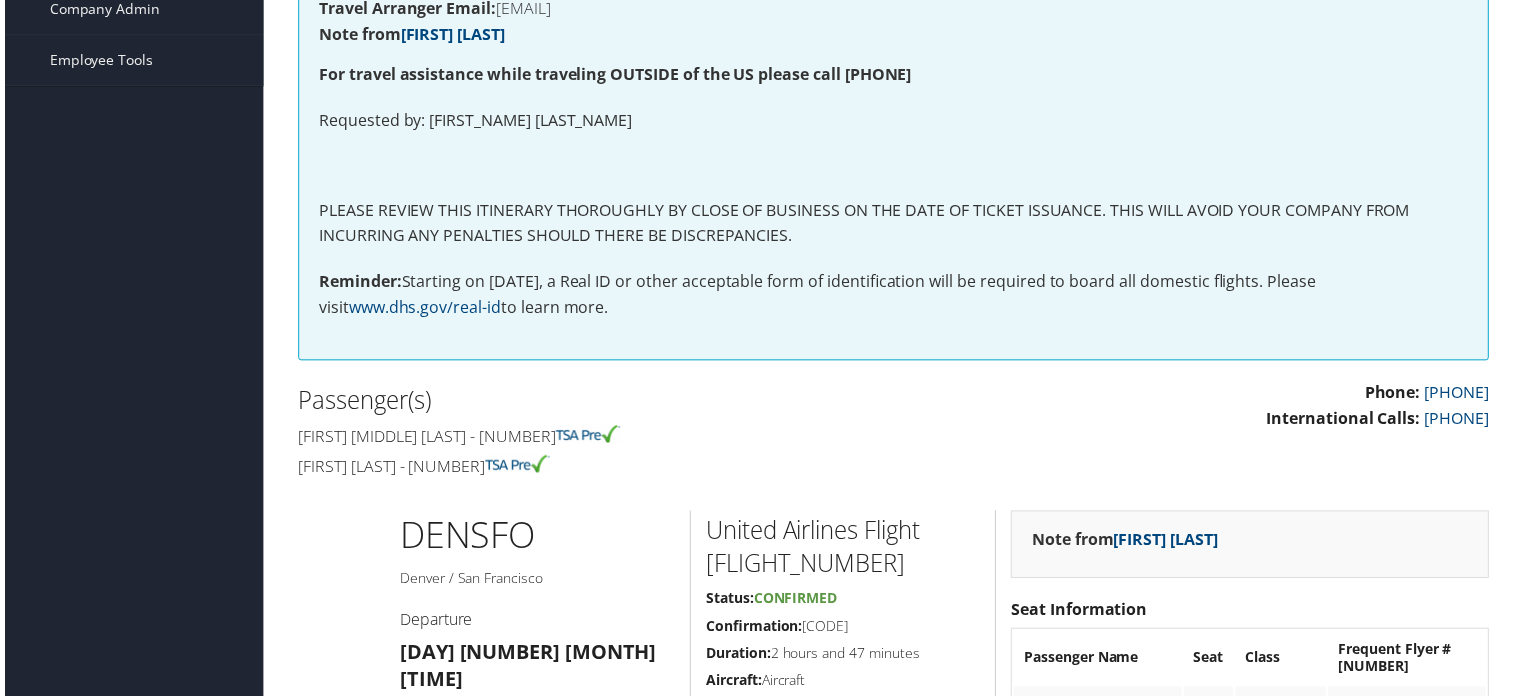 scroll, scrollTop: 400, scrollLeft: 0, axis: vertical 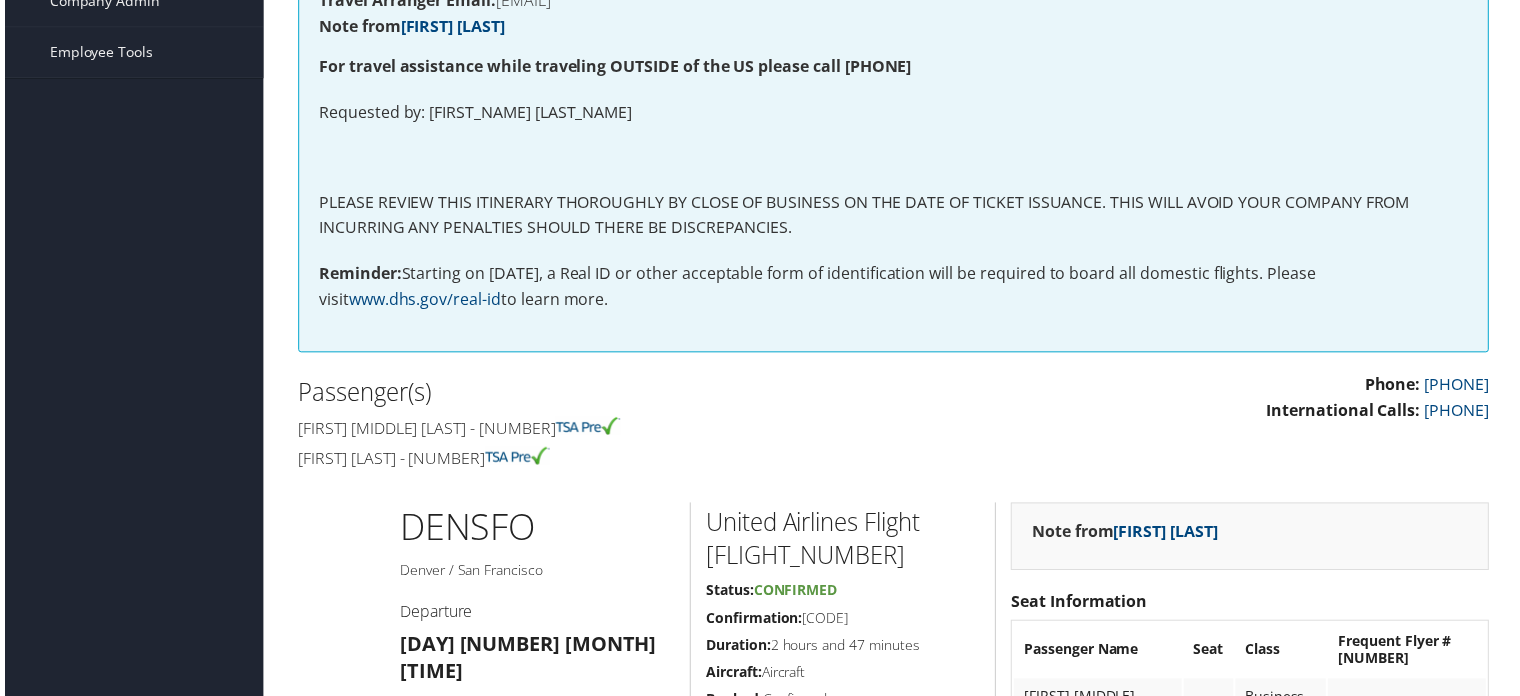 click on "[FIRST] [MIDDLE] [LAST] - [NUMBER]" at bounding box center [587, 431] 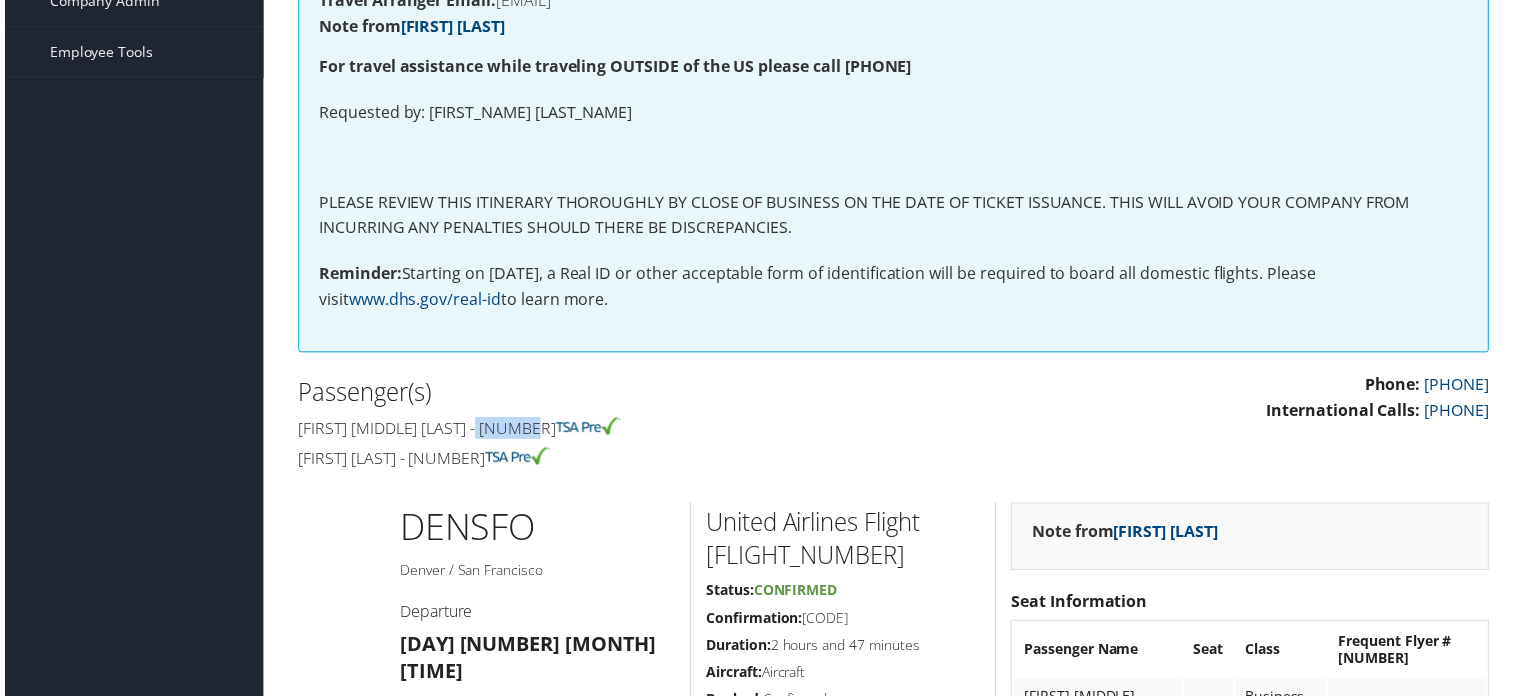 click on "[FIRST] [MIDDLE] [LAST] - [NUMBER]" at bounding box center (587, 431) 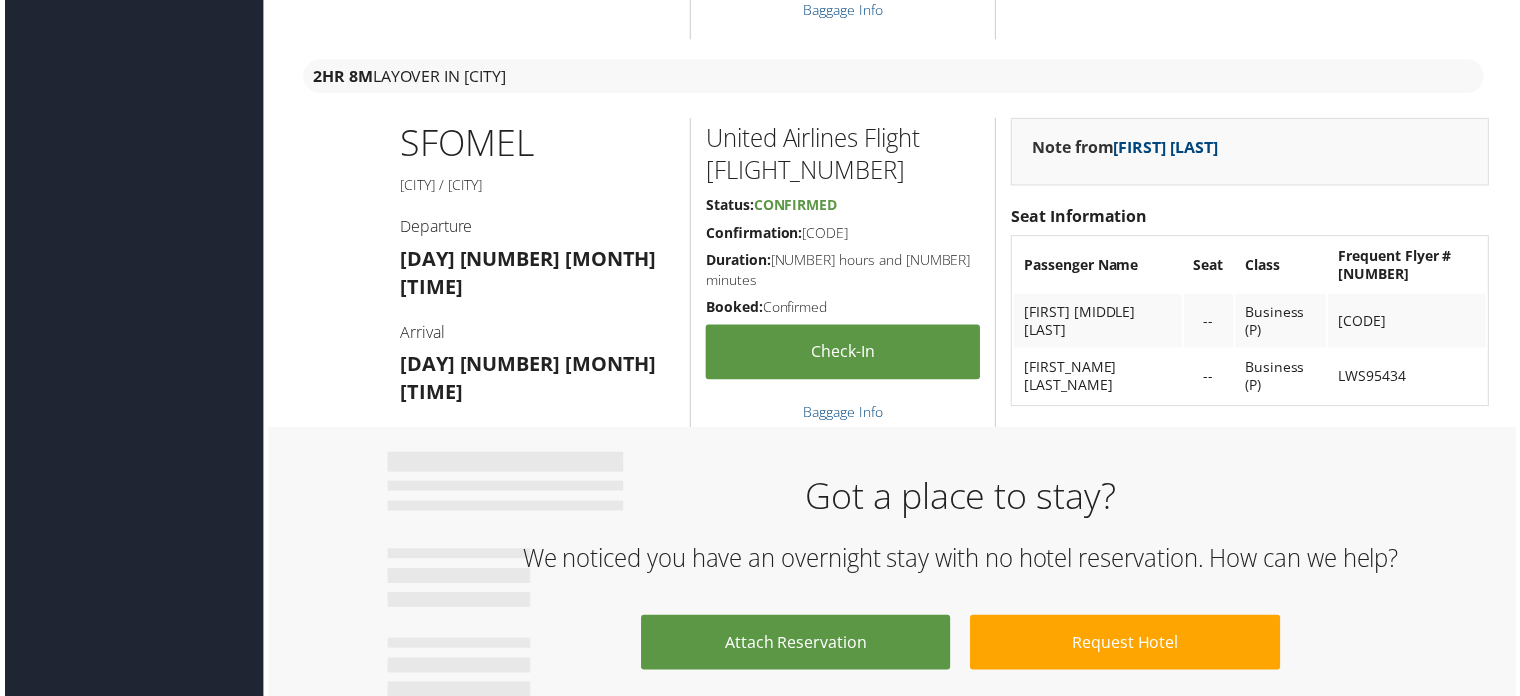 scroll, scrollTop: 400, scrollLeft: 0, axis: vertical 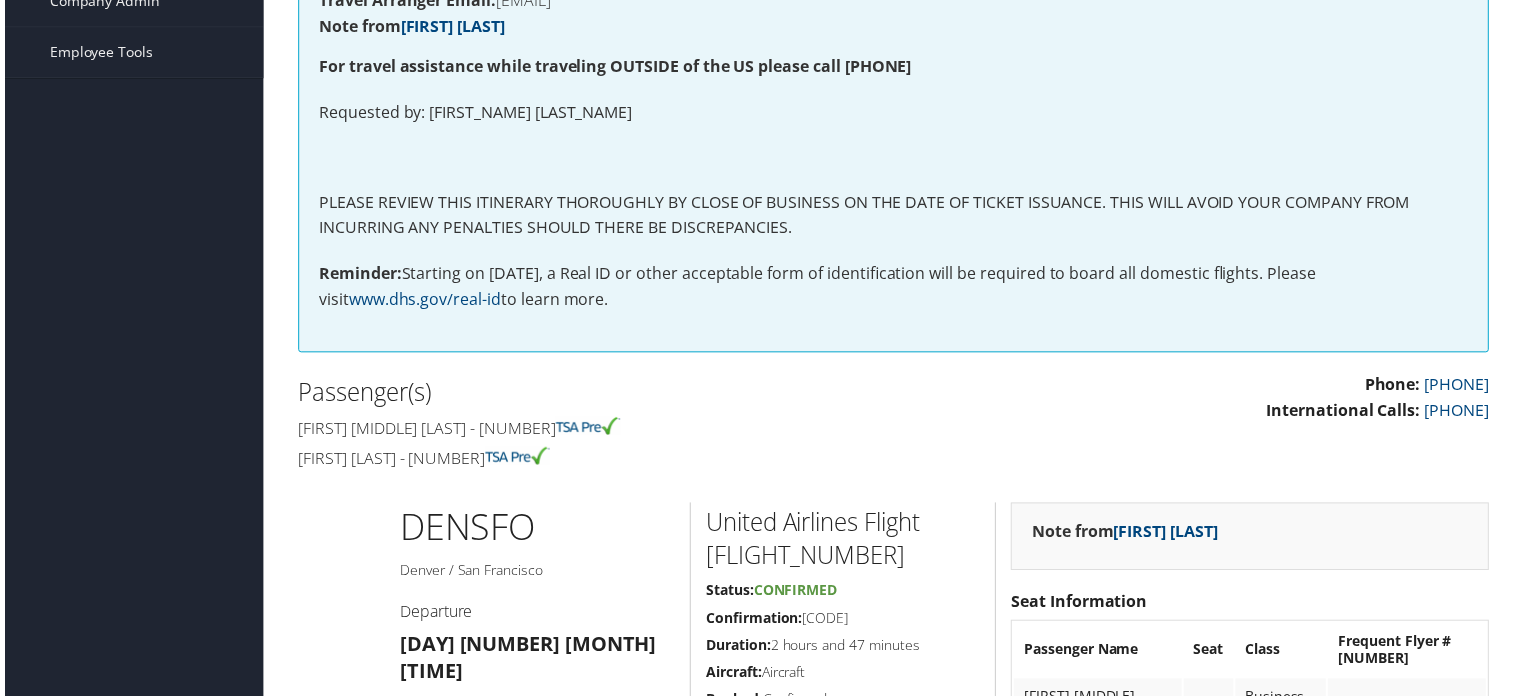 click on "Daniel ricardo Manning - 223693" at bounding box center (587, 431) 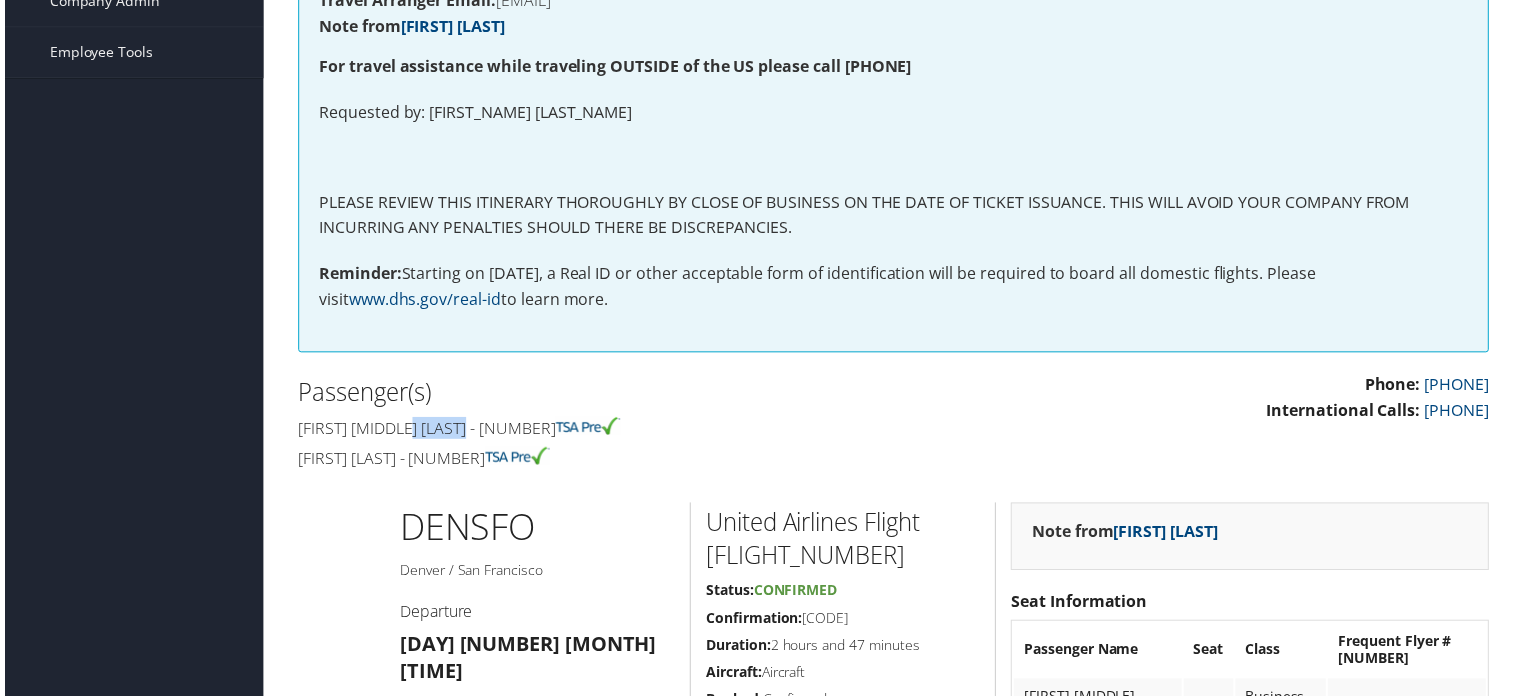 click on "Daniel ricardo Manning - 223693" at bounding box center (587, 431) 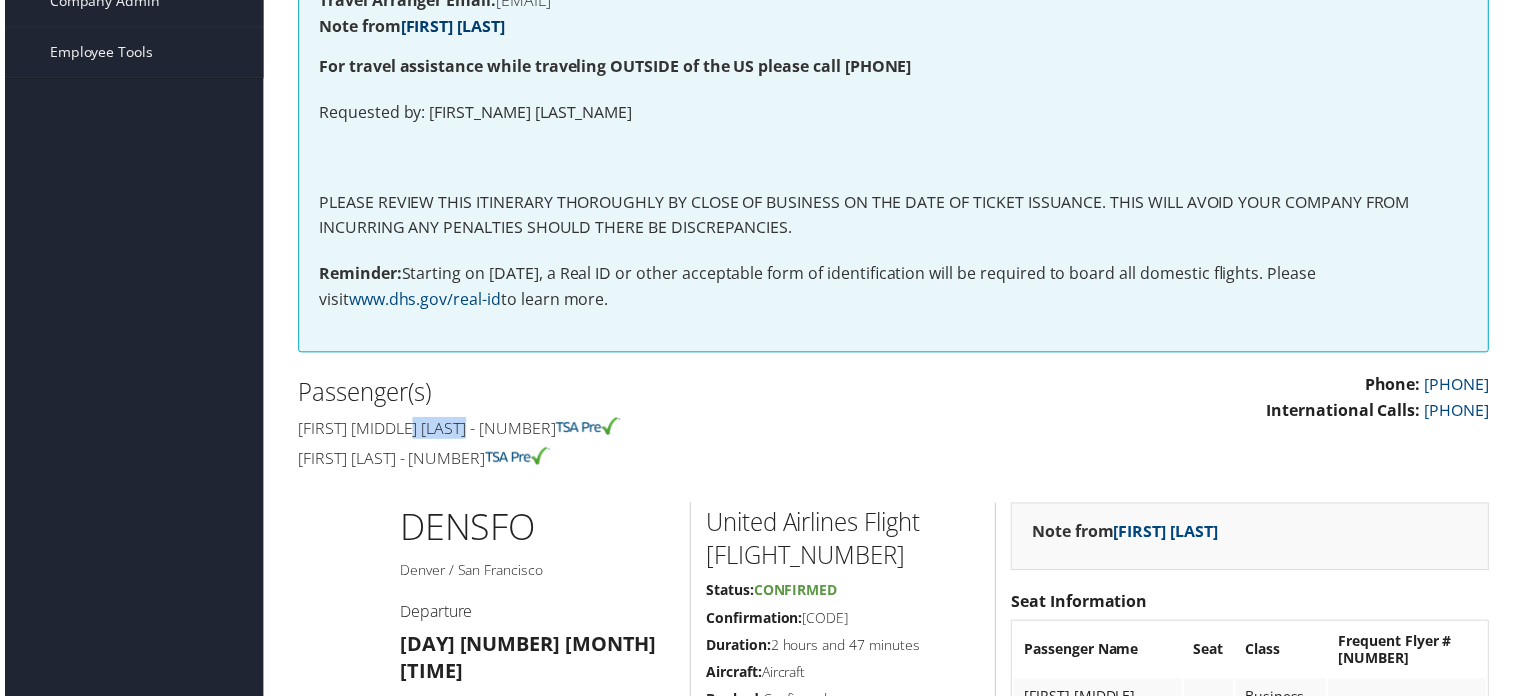 copy on "Manning" 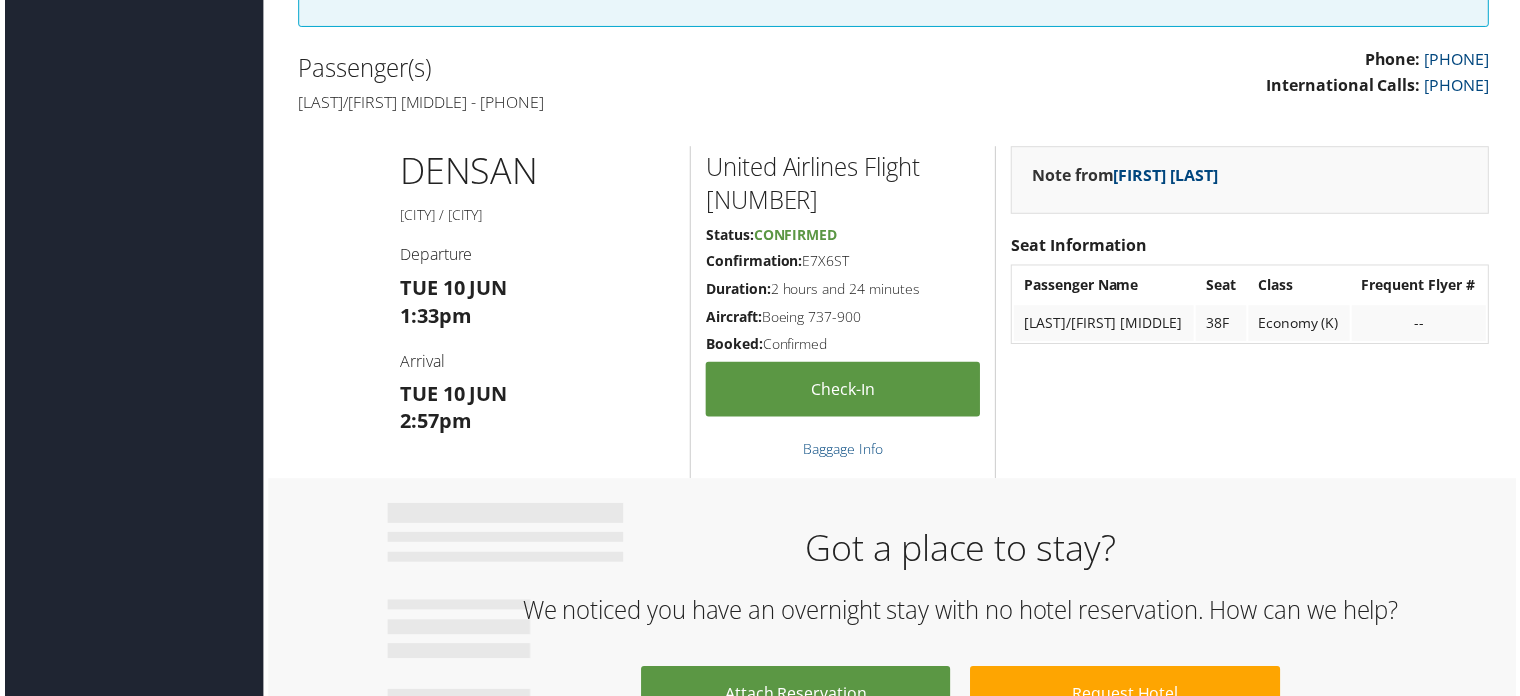 scroll, scrollTop: 400, scrollLeft: 0, axis: vertical 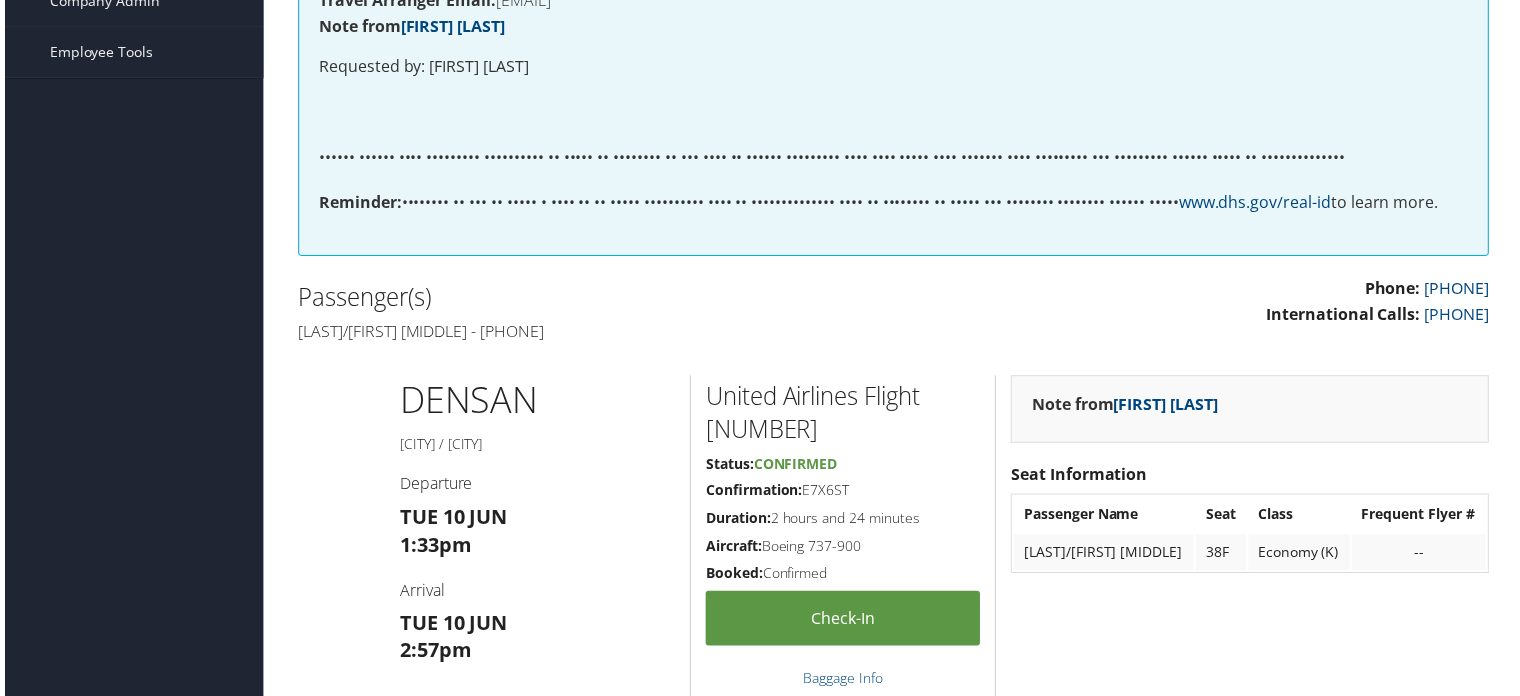 click on "[LAST]/[FIRST] [MIDDLE] - [PHONE]" at bounding box center [587, 334] 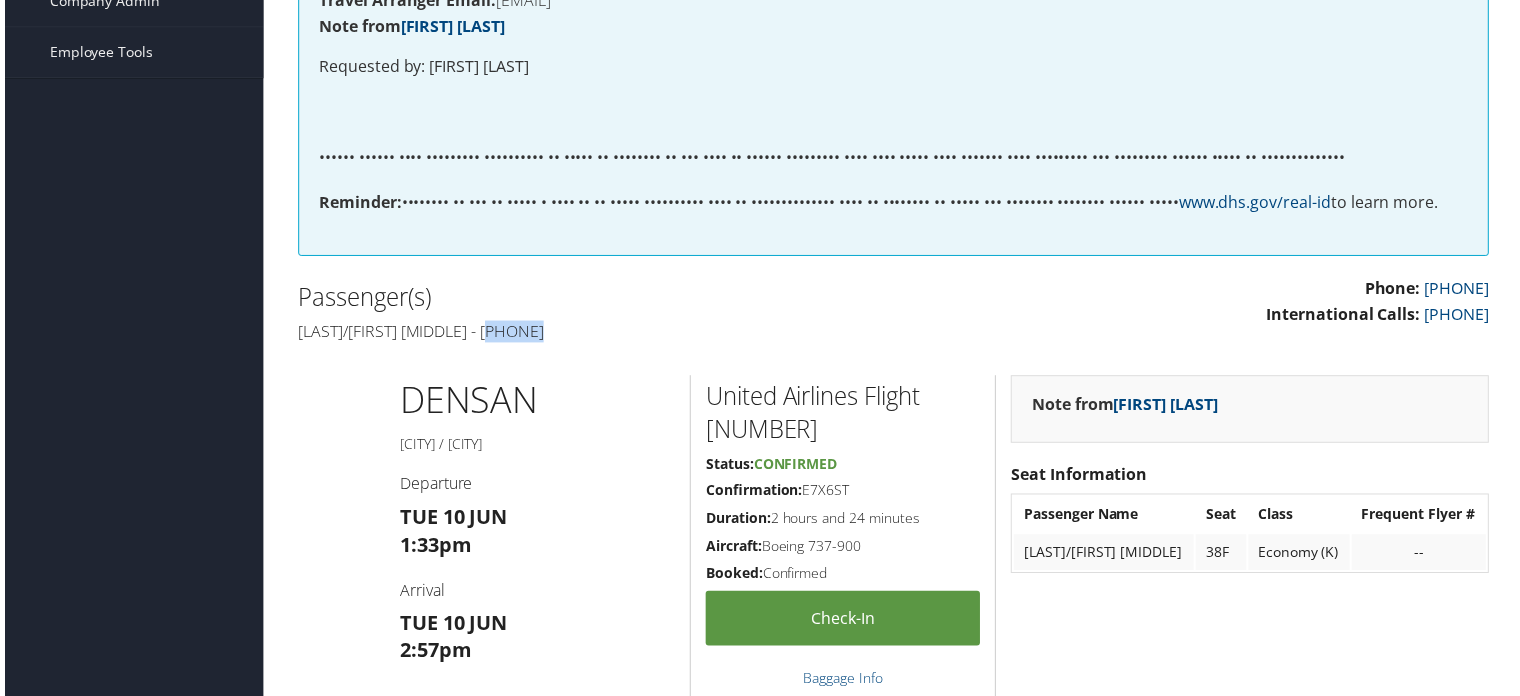 click on "[LAST]/[FIRST] [MIDDLE] - [PHONE]" at bounding box center (587, 334) 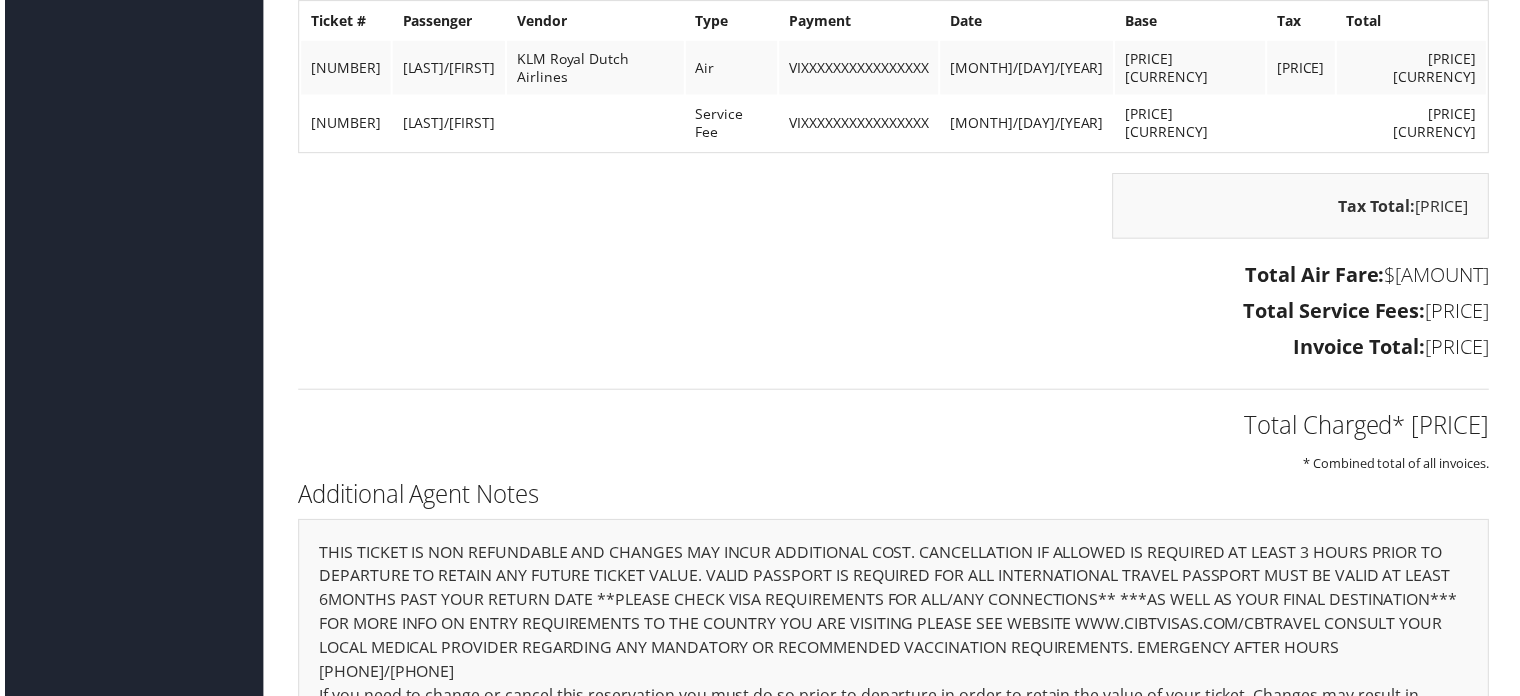 scroll, scrollTop: 3200, scrollLeft: 0, axis: vertical 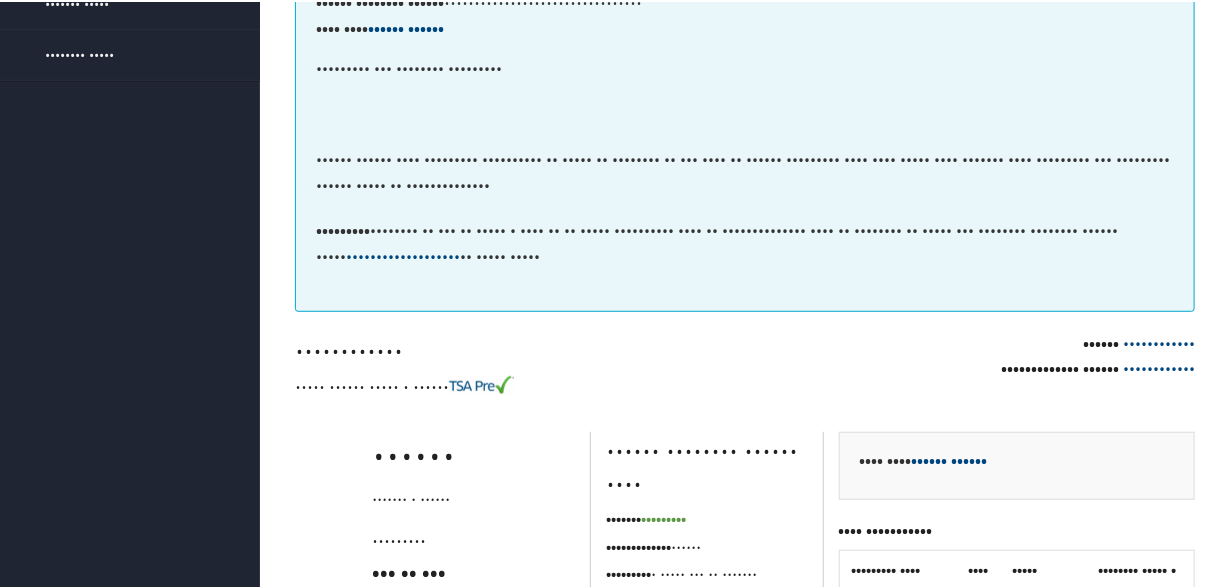 click on "••••• •••••• ••••• • ••••••" at bounding box center [512, 385] 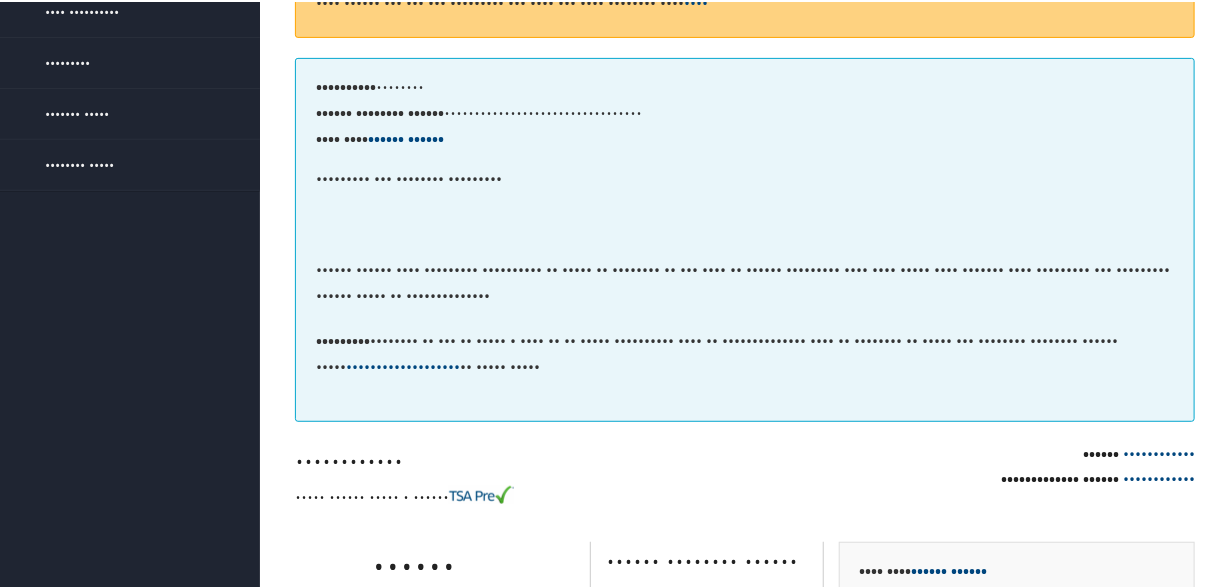 scroll, scrollTop: 0, scrollLeft: 0, axis: both 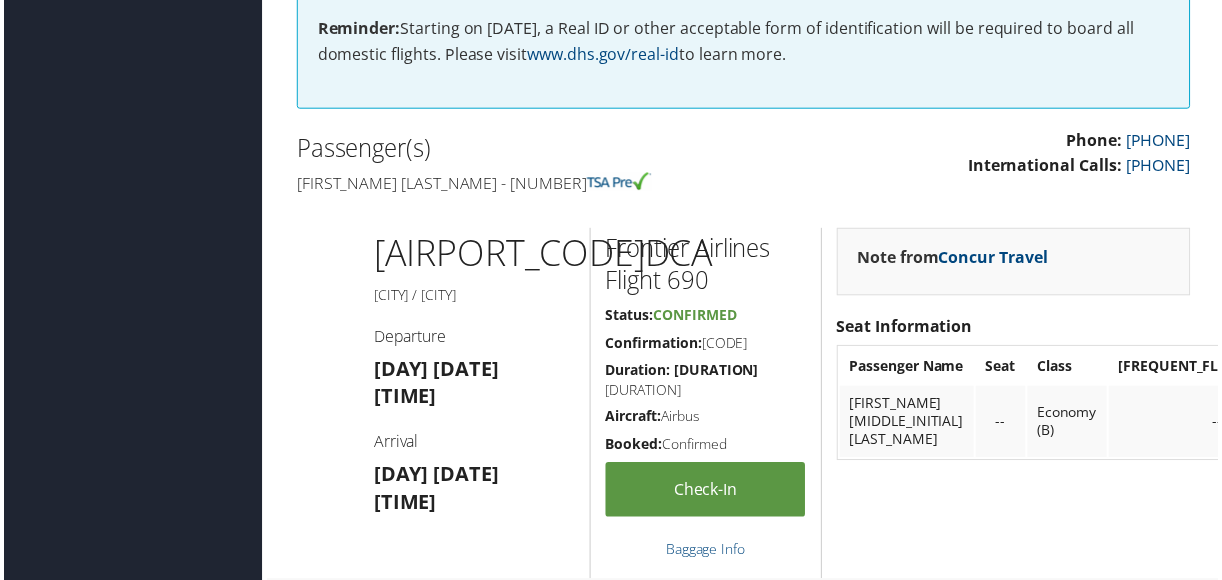 click on "[FIRST_NAME] [LAST_NAME] - [NUMBER]" at bounding box center [512, 185] 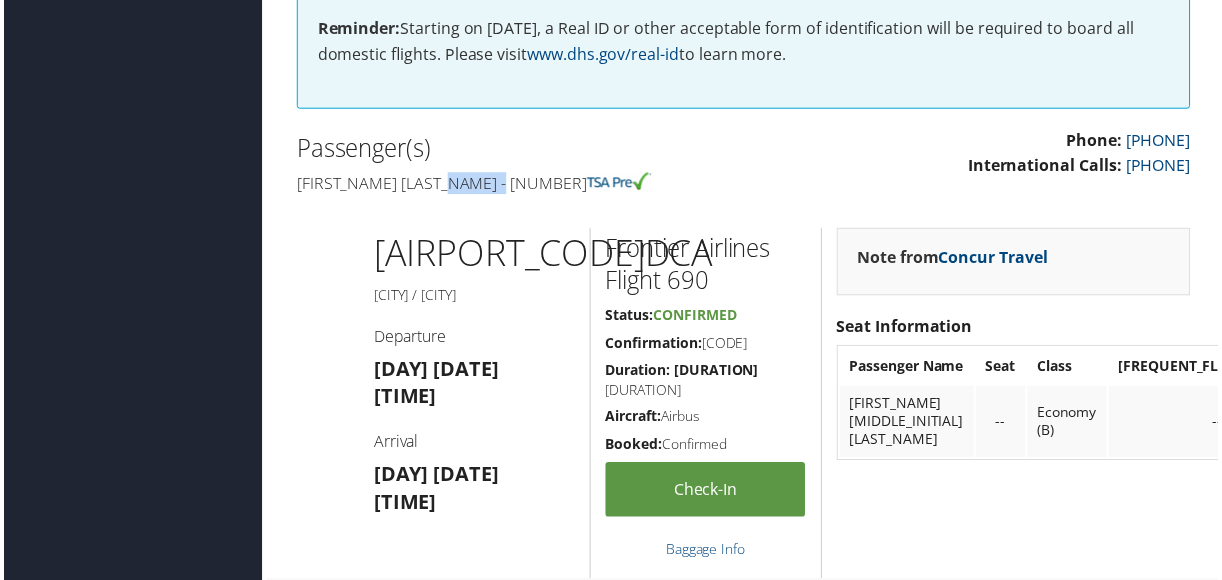 click on "[FIRST_NAME] [LAST_NAME] - [NUMBER]" at bounding box center (512, 185) 